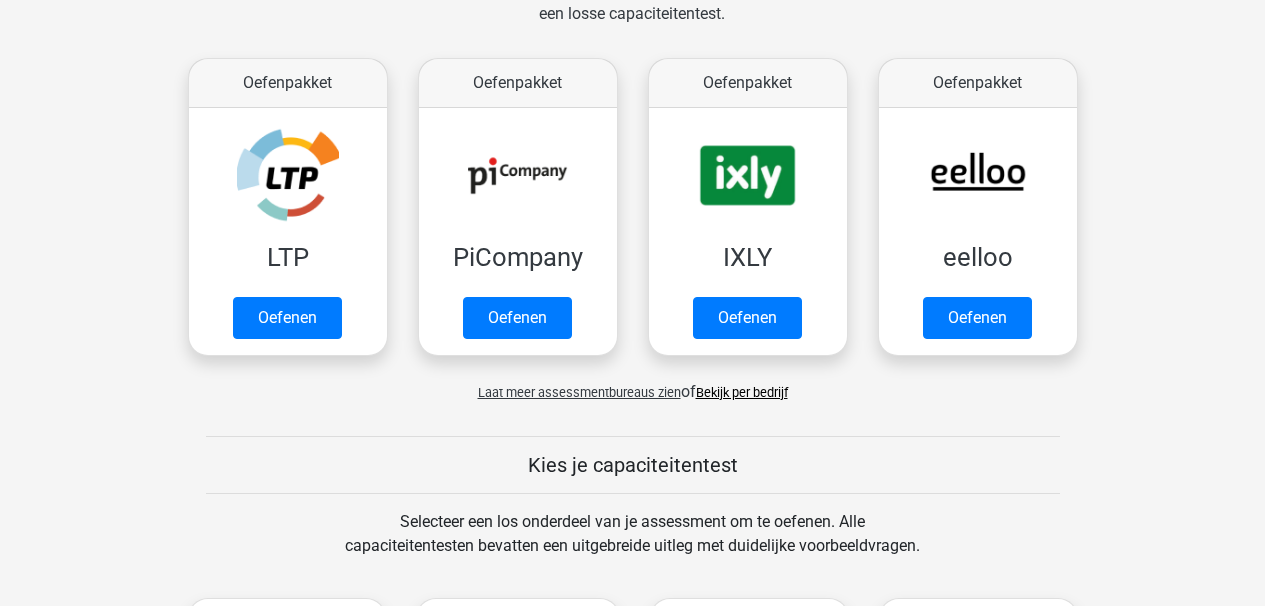 scroll, scrollTop: 336, scrollLeft: 0, axis: vertical 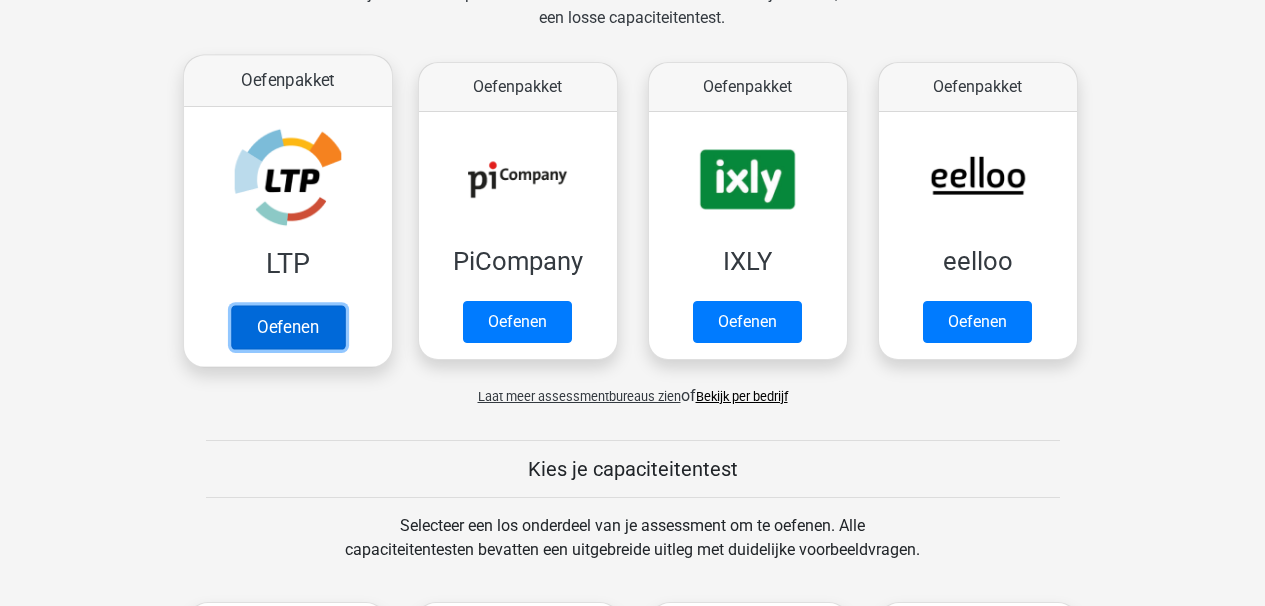 click on "Oefenen" at bounding box center [287, 327] 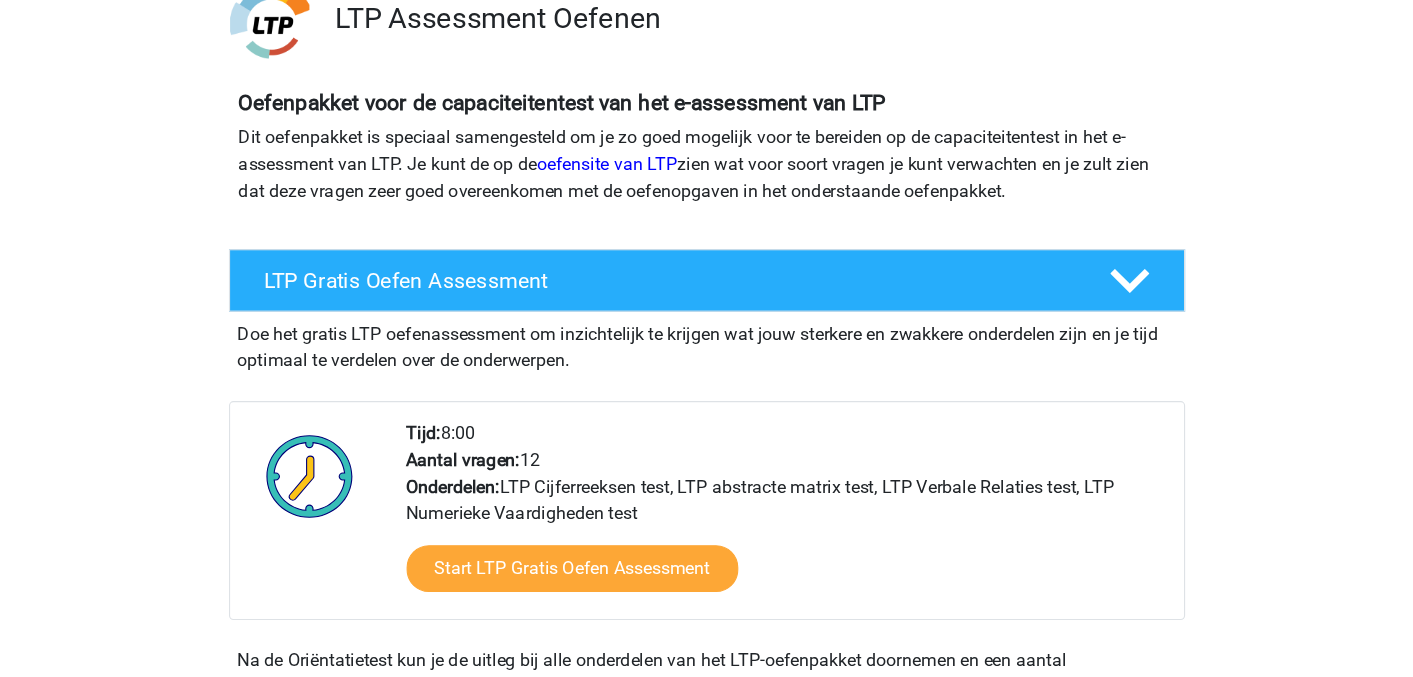 scroll, scrollTop: 192, scrollLeft: 0, axis: vertical 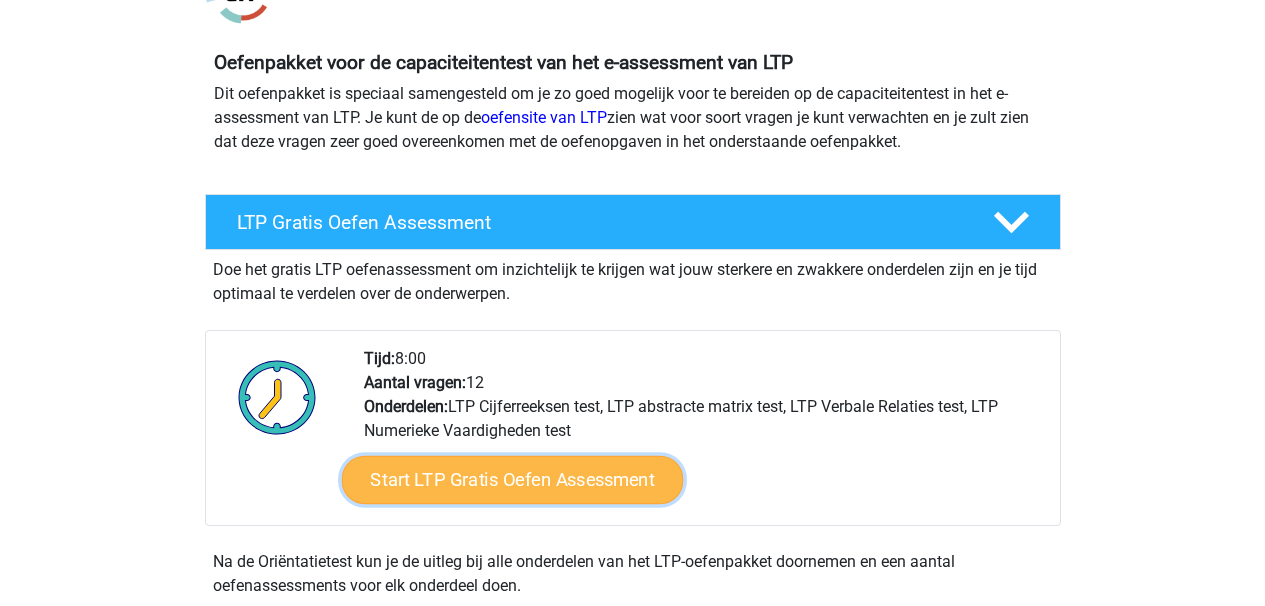 click on "Start LTP Gratis Oefen Assessment" at bounding box center [512, 480] 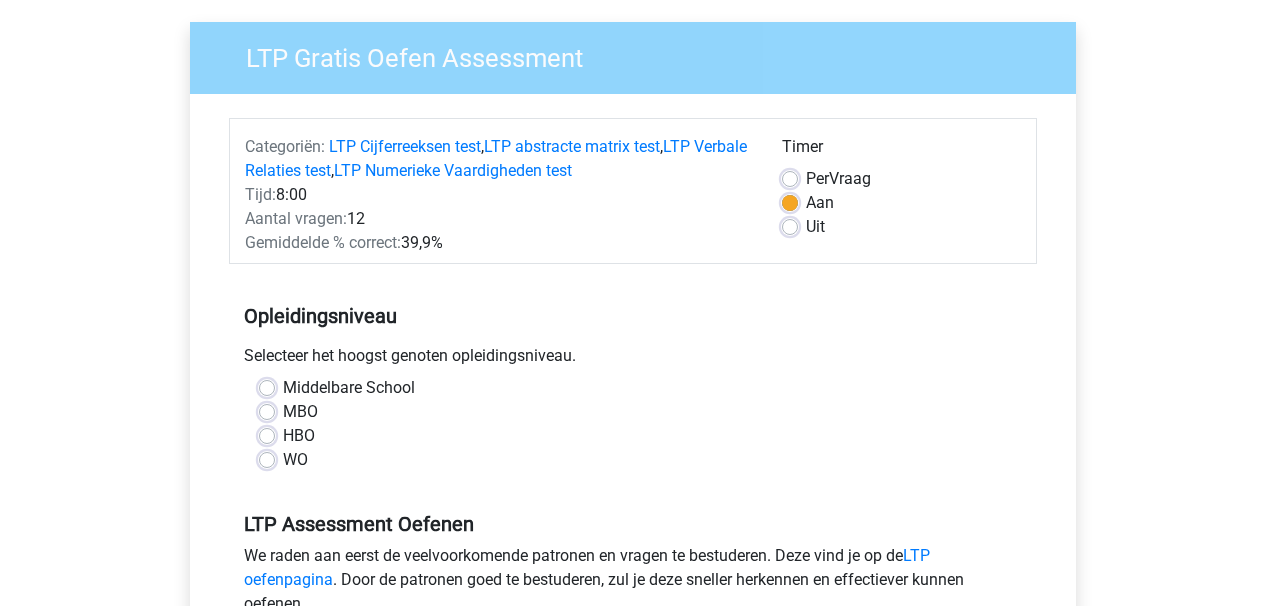 scroll, scrollTop: 144, scrollLeft: 0, axis: vertical 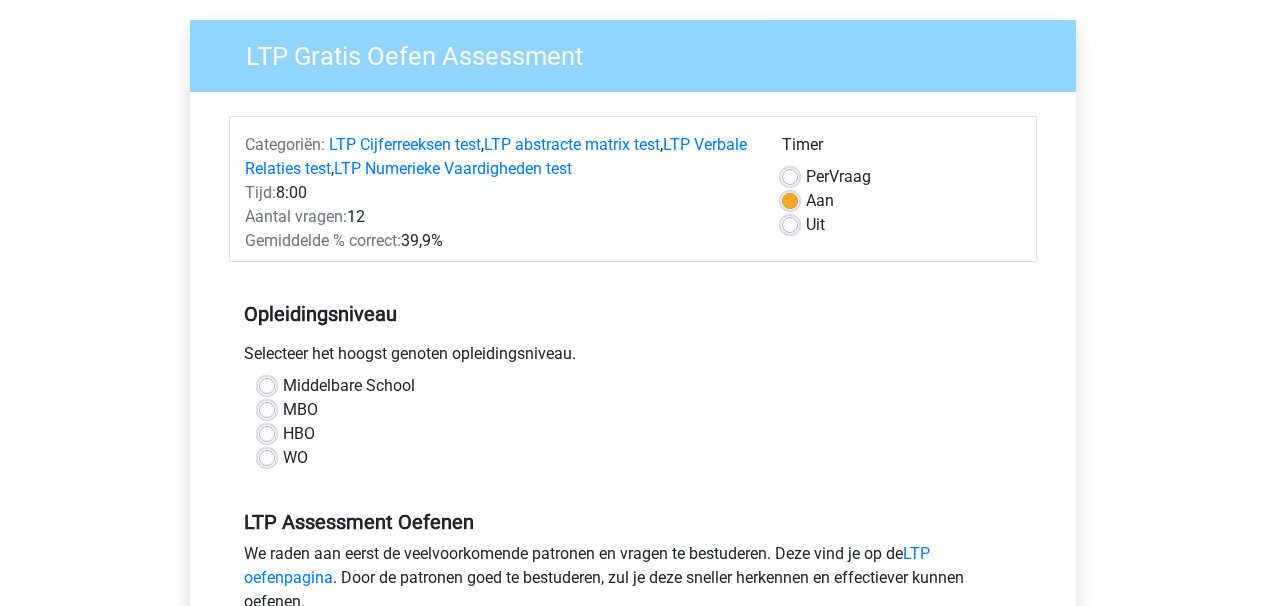 click on "MBO" at bounding box center [300, 410] 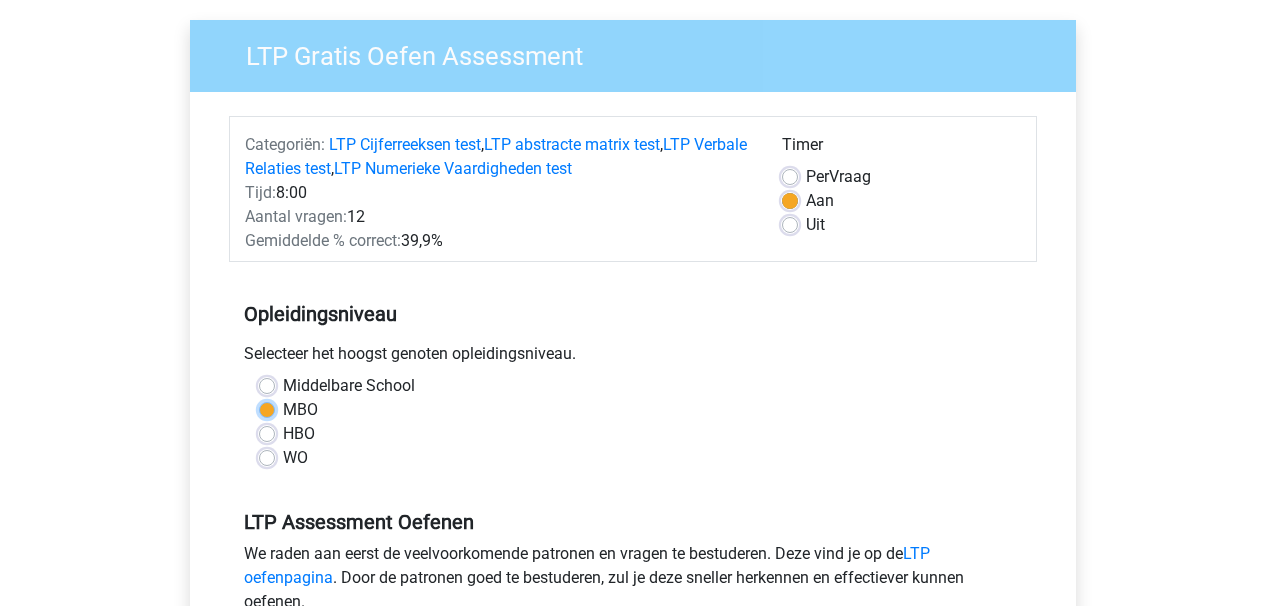 click on "MBO" at bounding box center (267, 408) 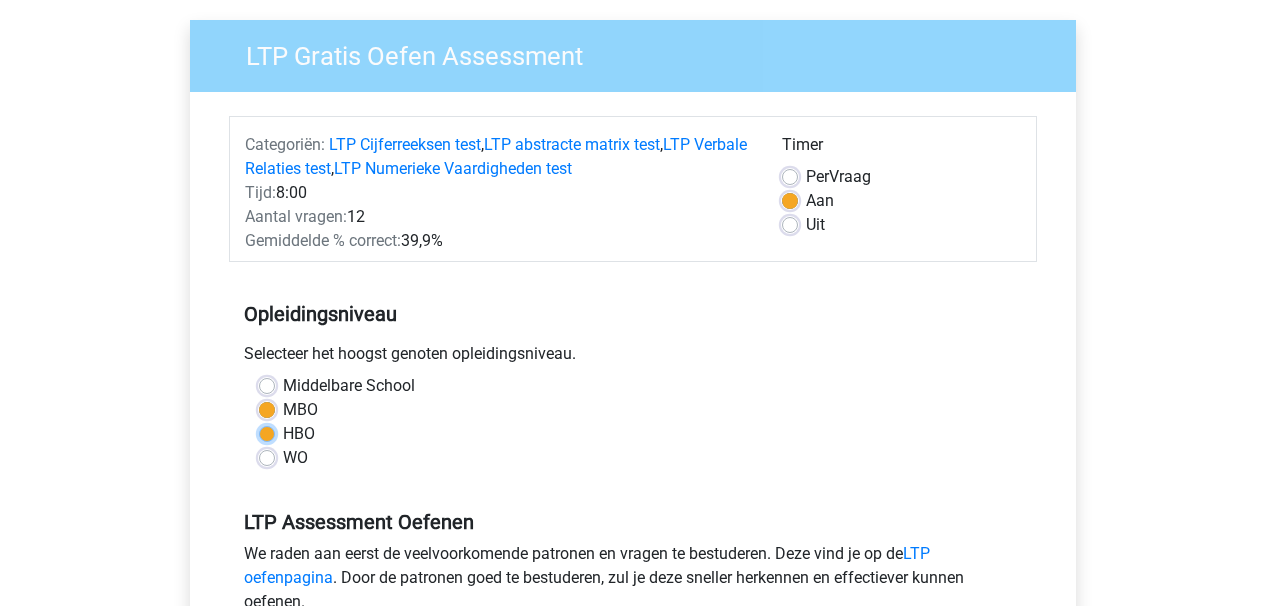 click on "HBO" at bounding box center (267, 432) 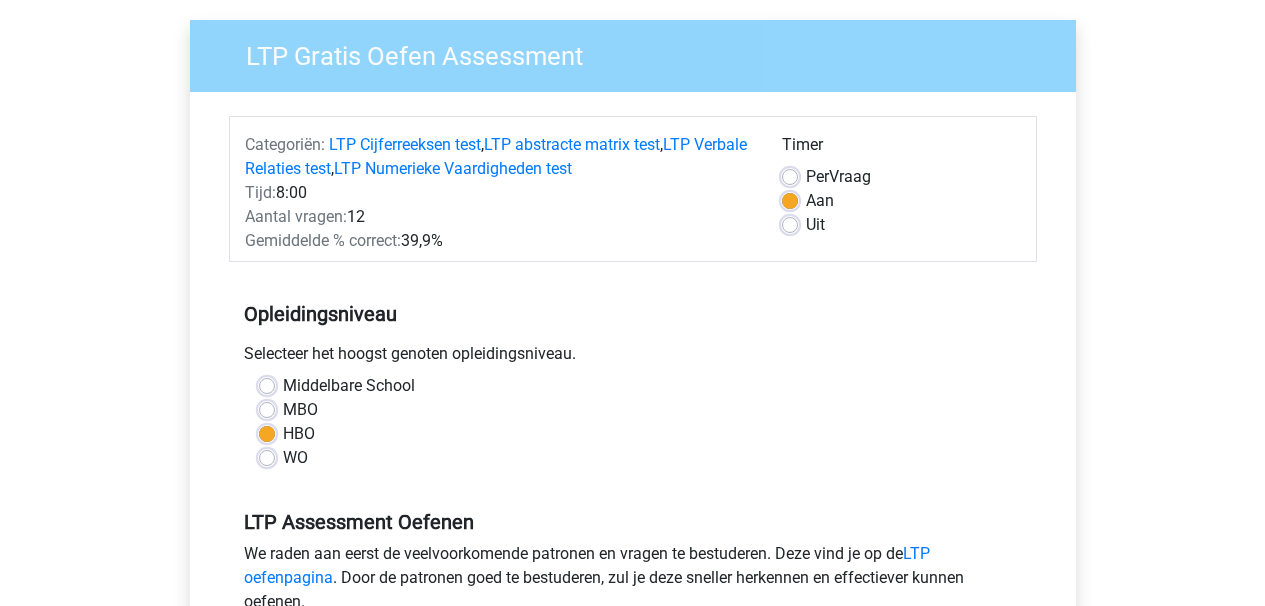click on "MBO" at bounding box center [300, 410] 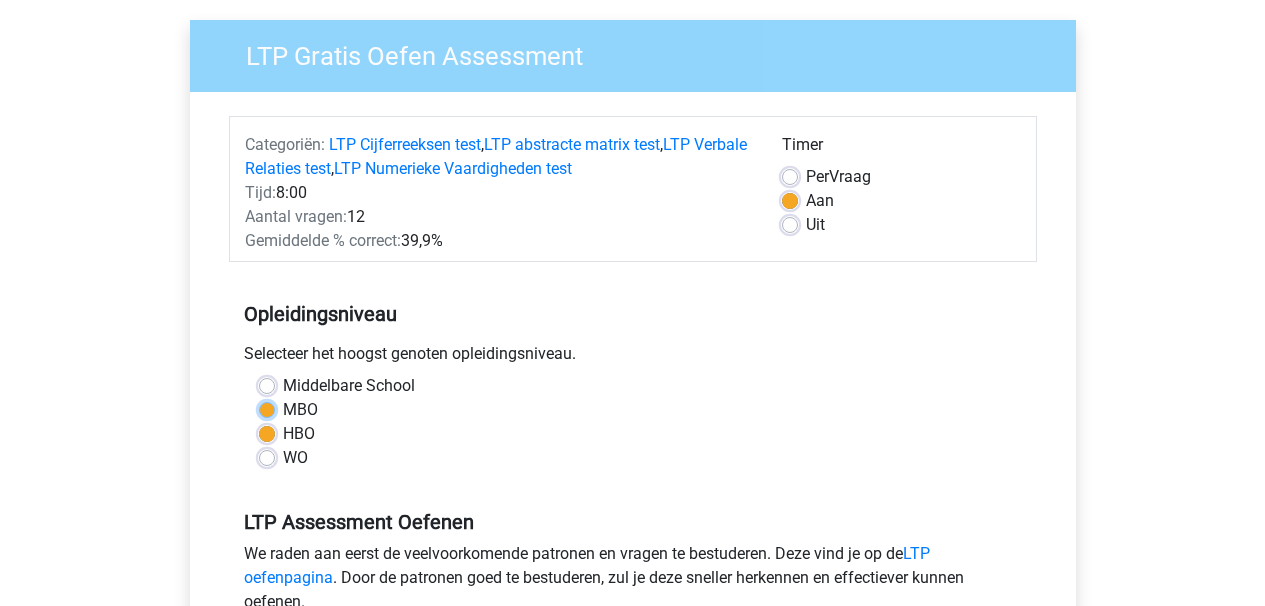 click on "MBO" at bounding box center [267, 408] 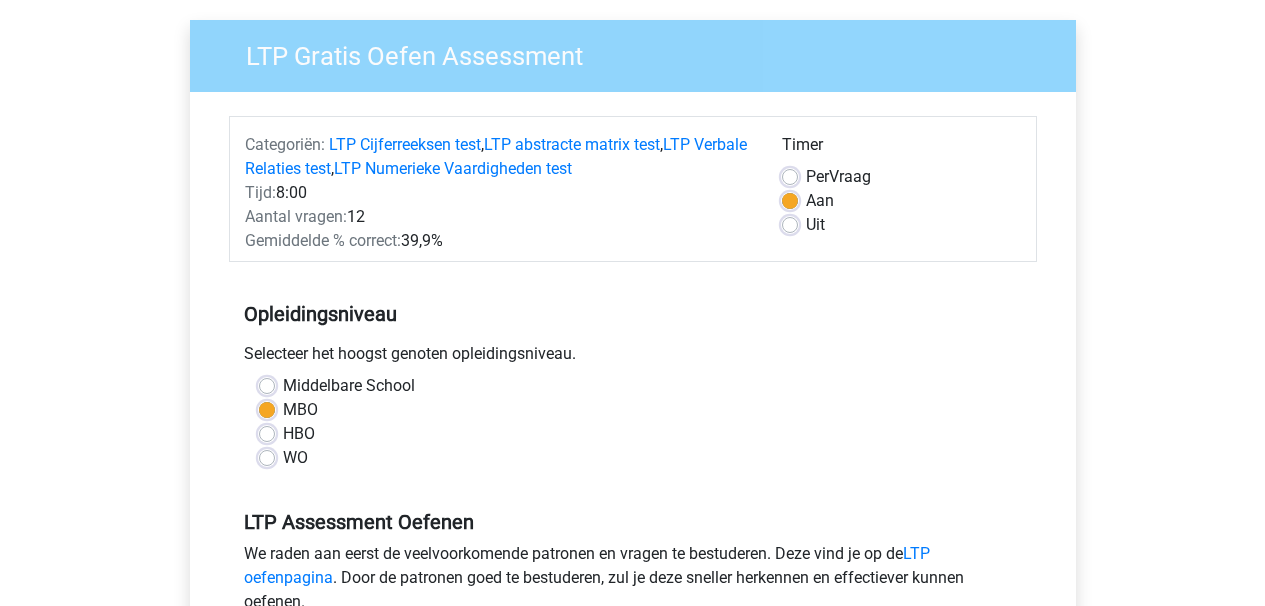 click on "WO" at bounding box center (633, 458) 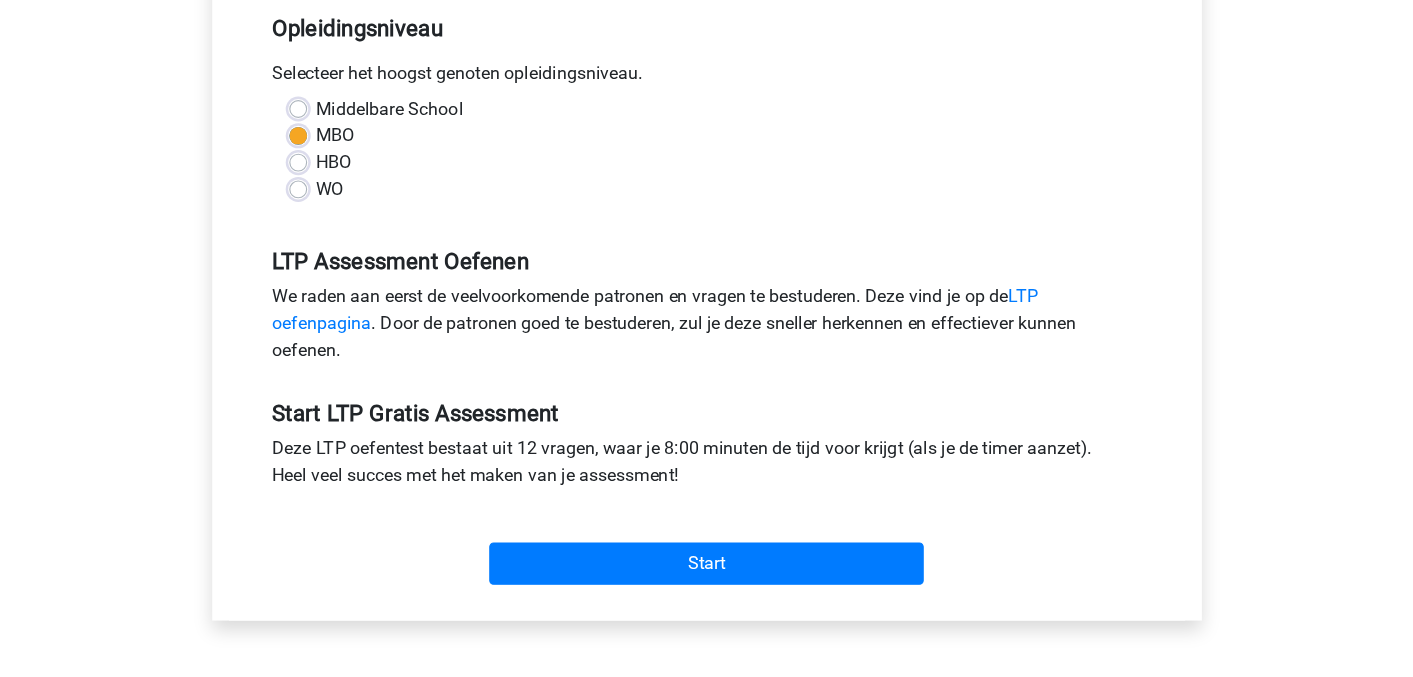scroll, scrollTop: 480, scrollLeft: 0, axis: vertical 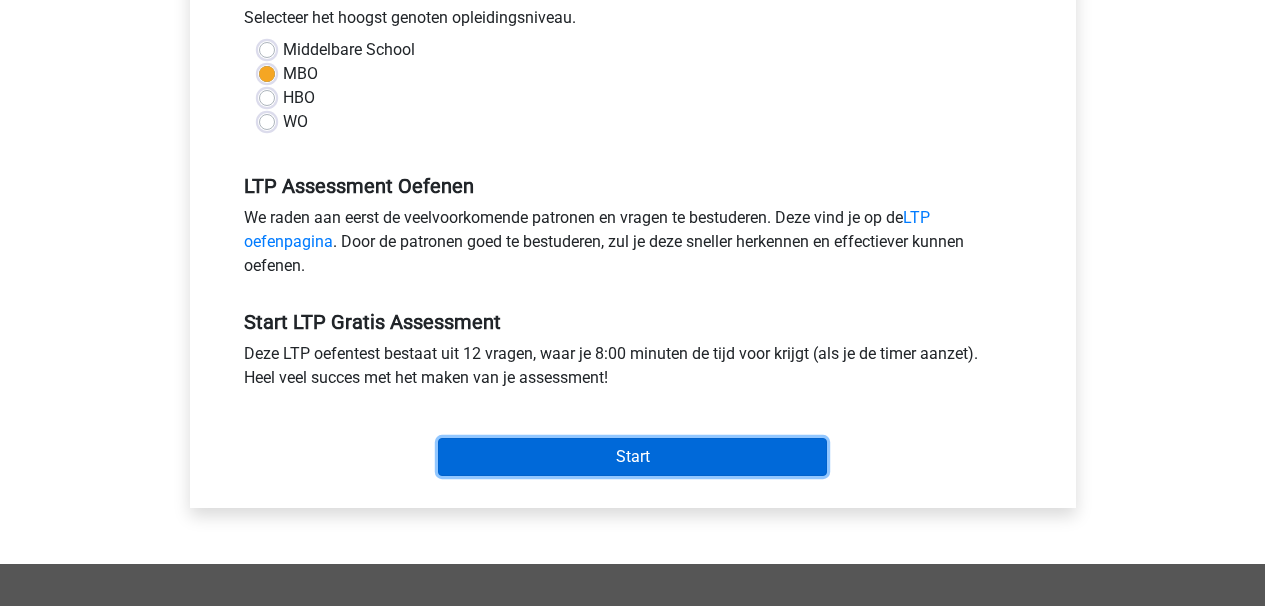 click on "Start" at bounding box center (632, 457) 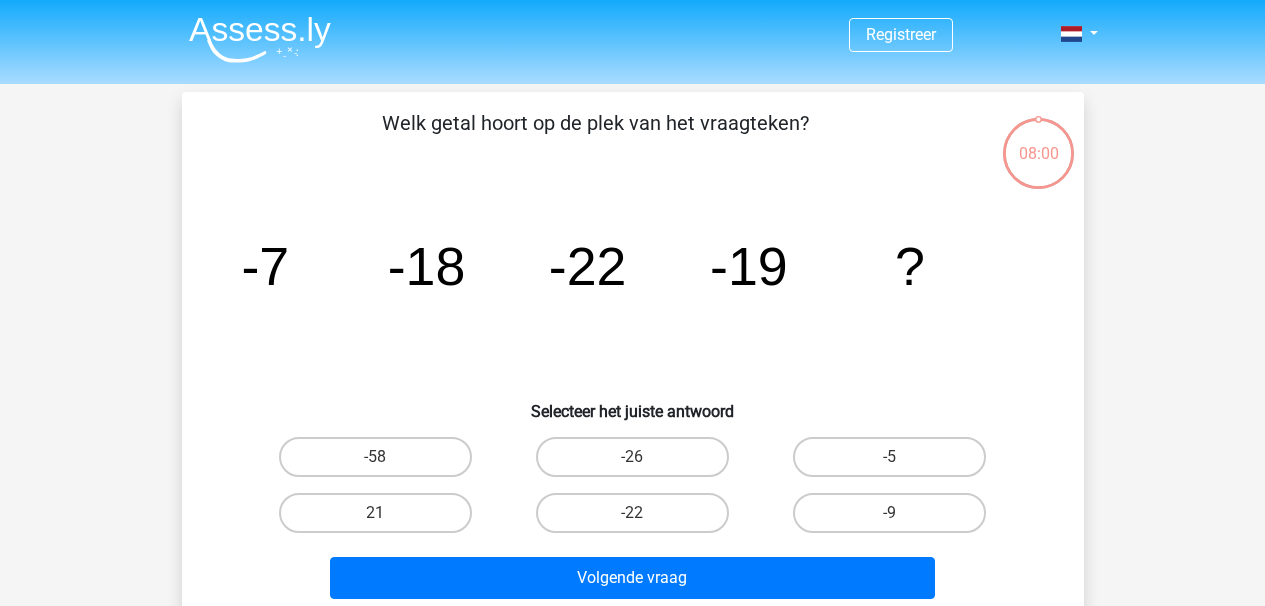 scroll, scrollTop: 0, scrollLeft: 0, axis: both 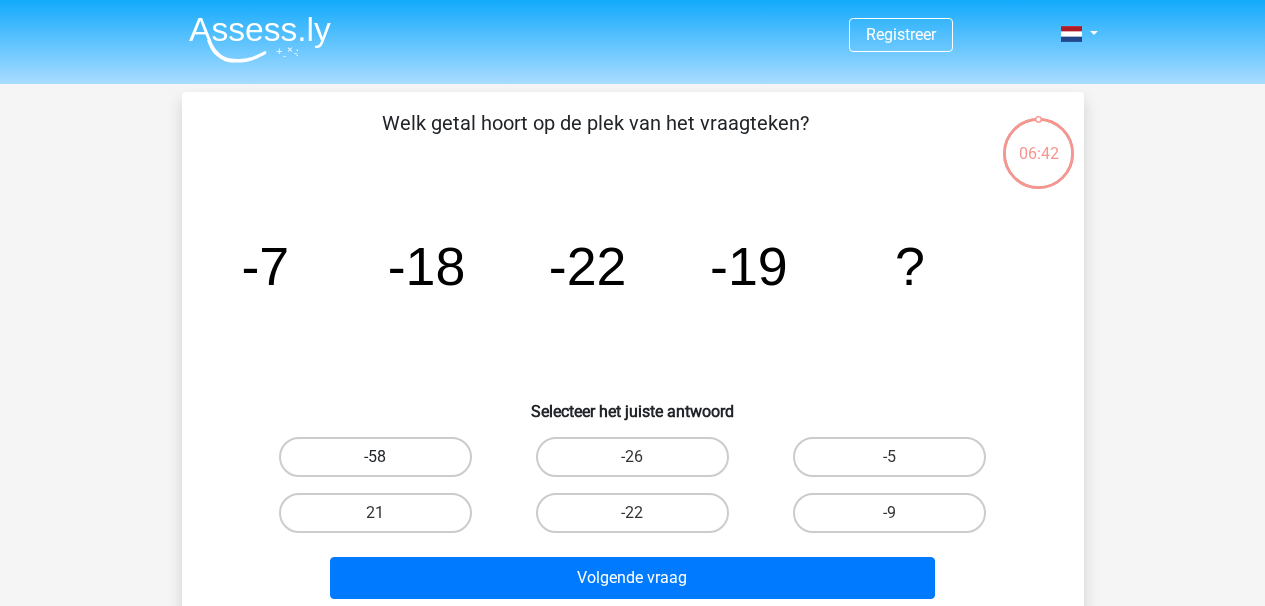 click on "-58" at bounding box center (375, 457) 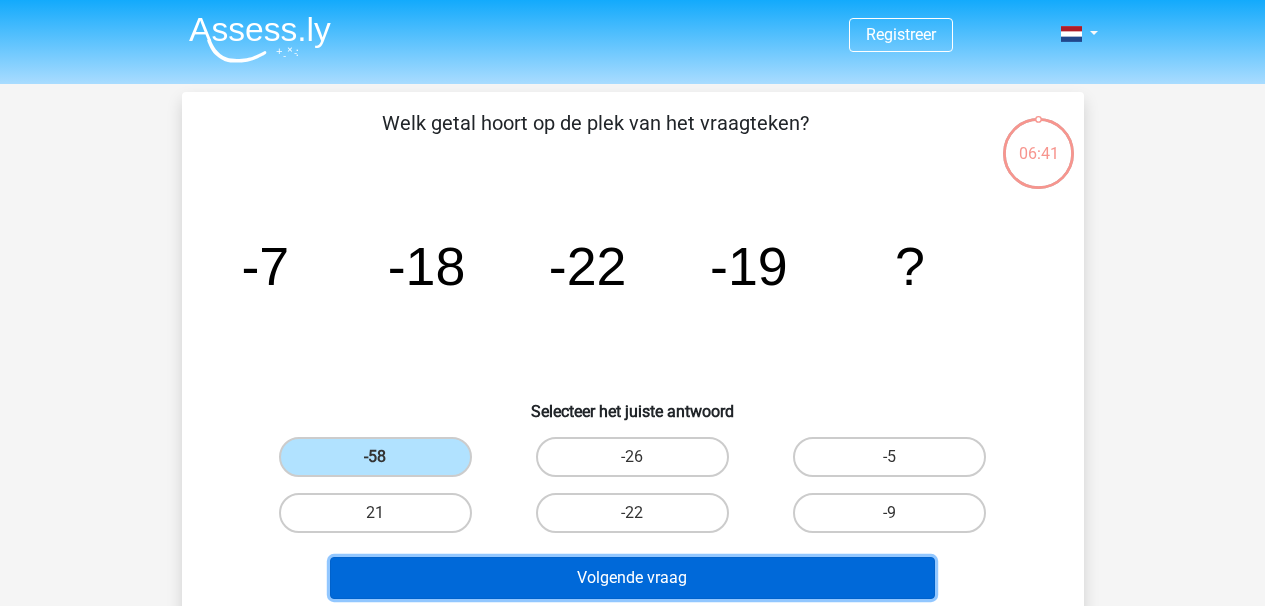 click on "Volgende vraag" at bounding box center (632, 578) 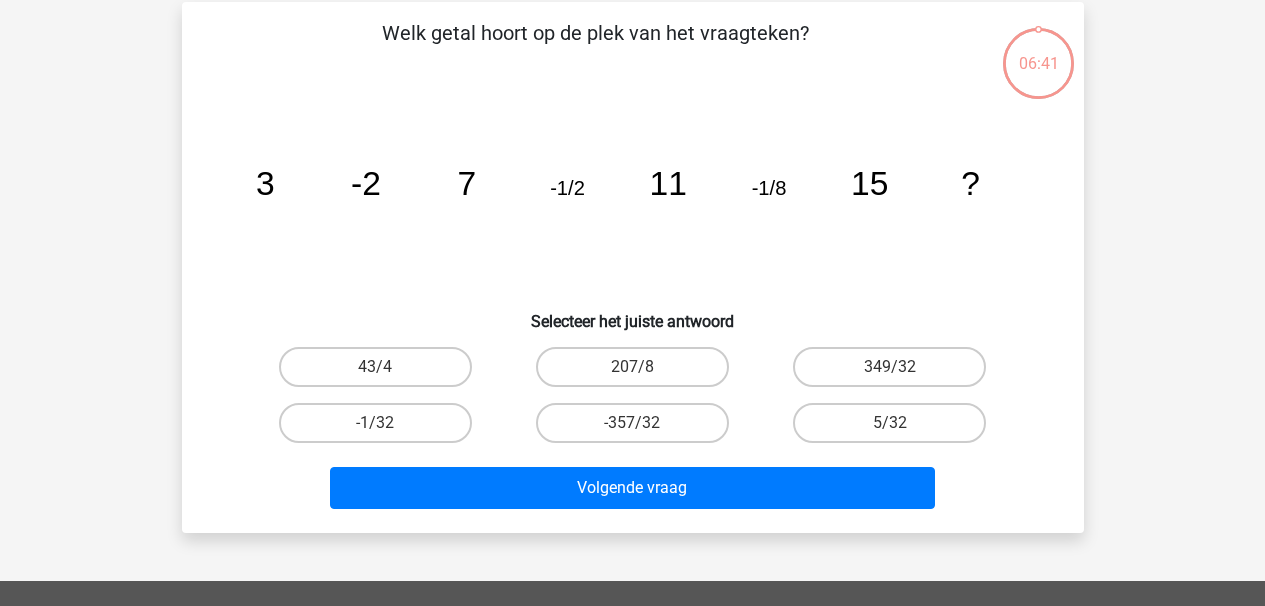 scroll, scrollTop: 92, scrollLeft: 0, axis: vertical 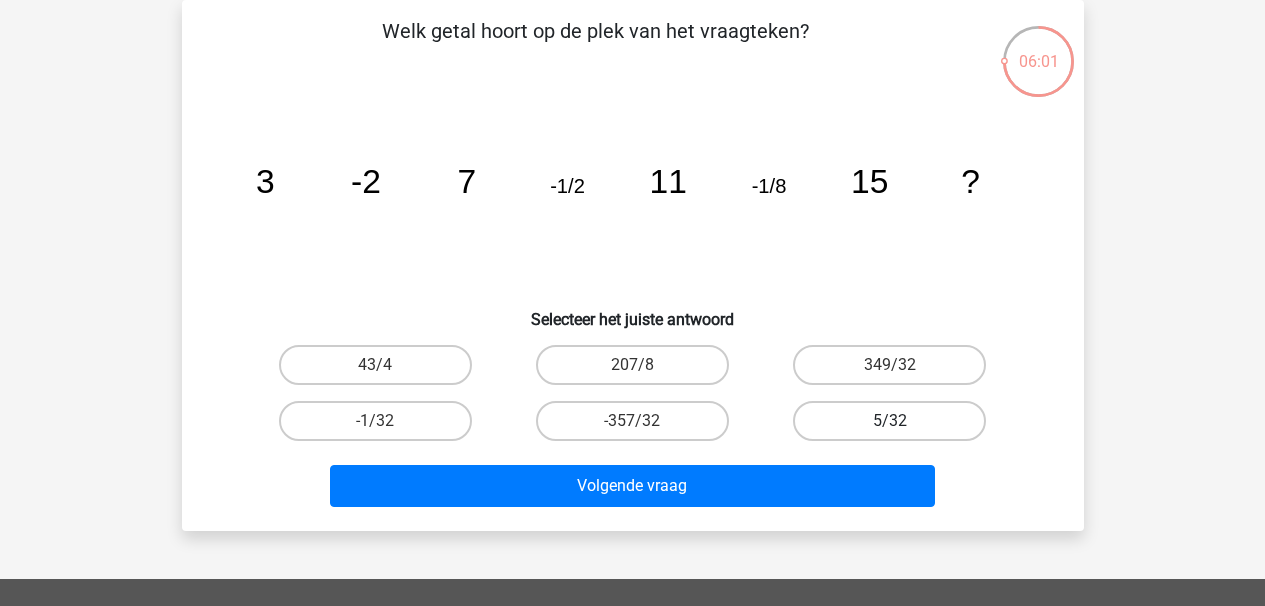 click on "5/32" at bounding box center (889, 421) 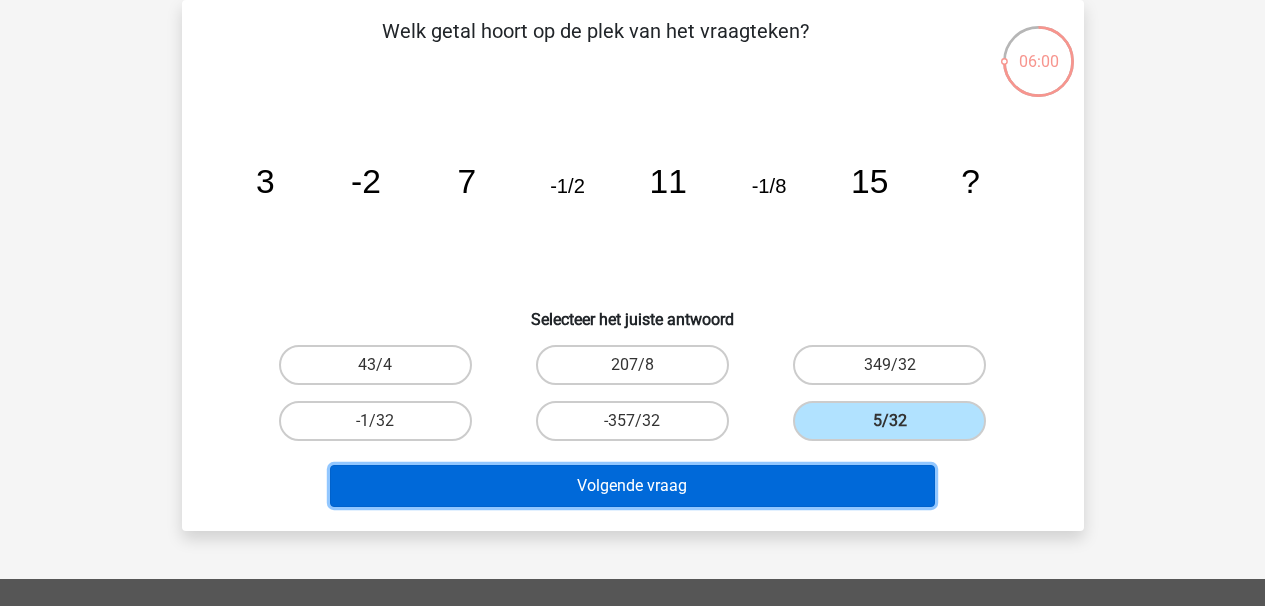 click on "Volgende vraag" at bounding box center (632, 486) 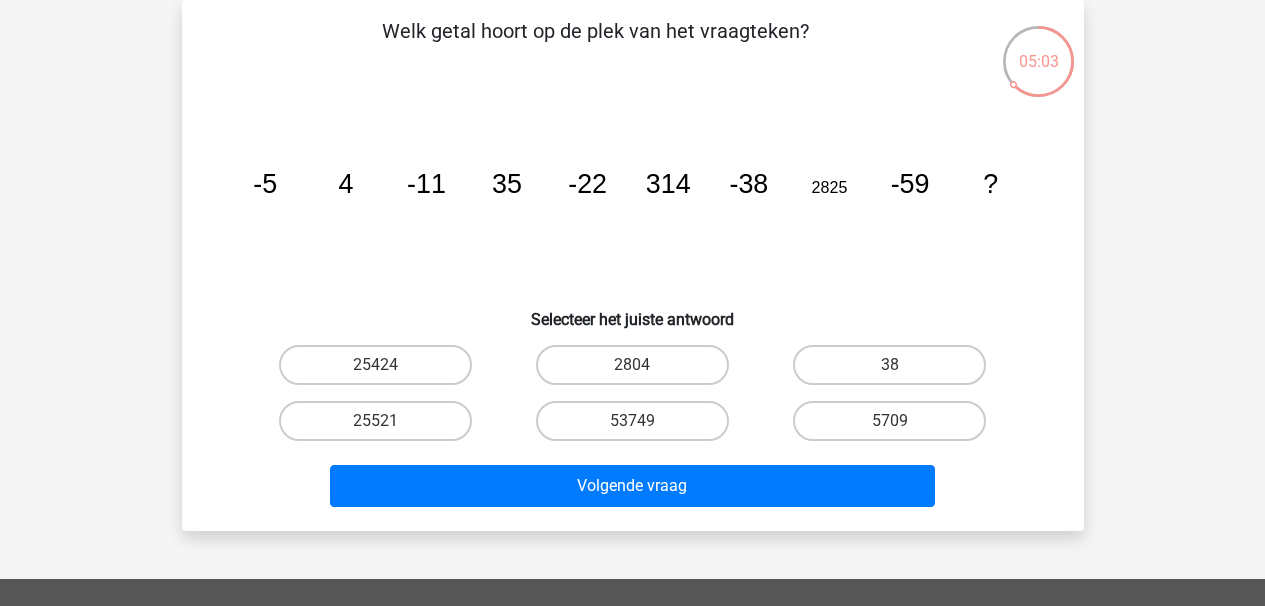 click on "2804" at bounding box center [638, 371] 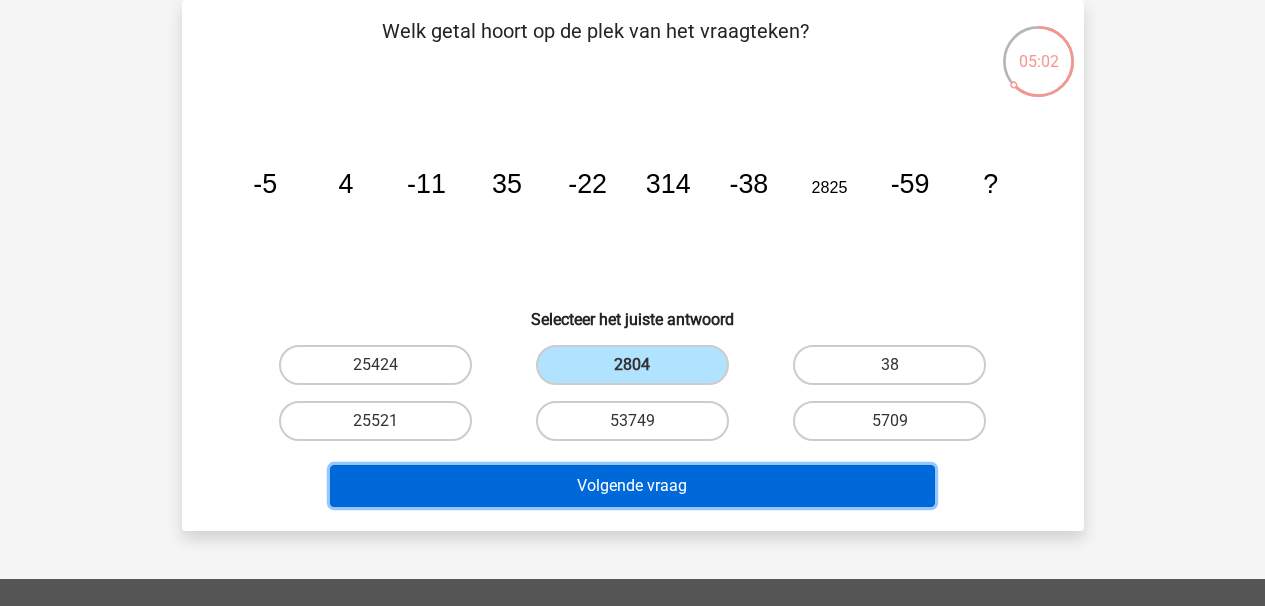 click on "Volgende vraag" at bounding box center [632, 486] 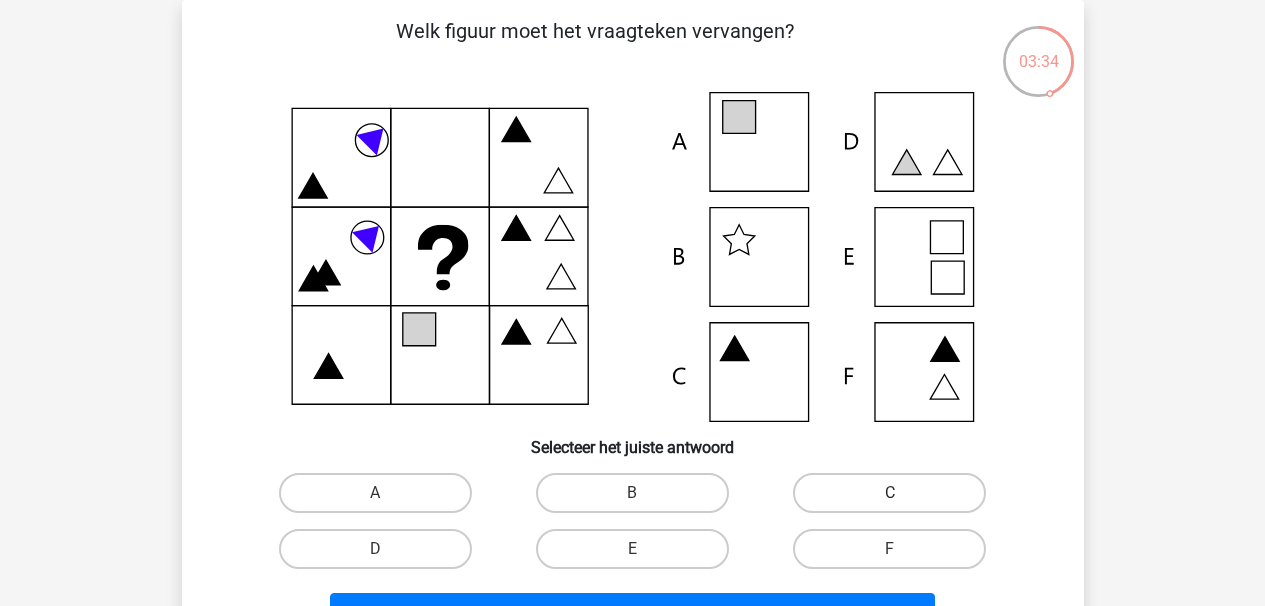 click on "C" at bounding box center (889, 493) 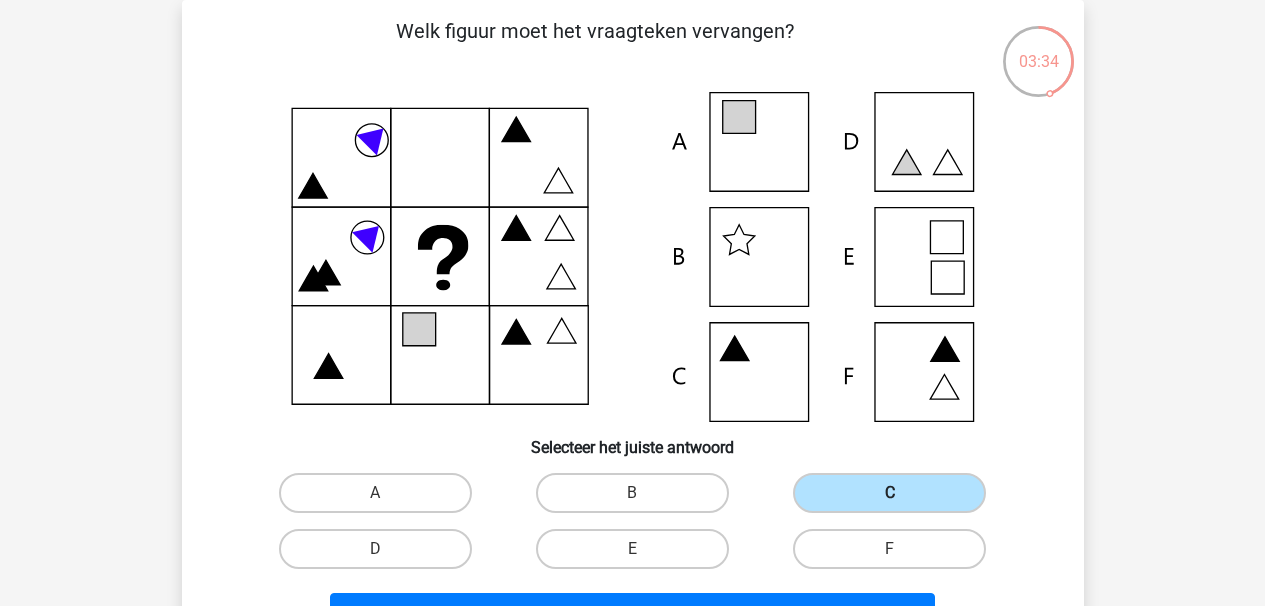 click on "D" at bounding box center [381, 555] 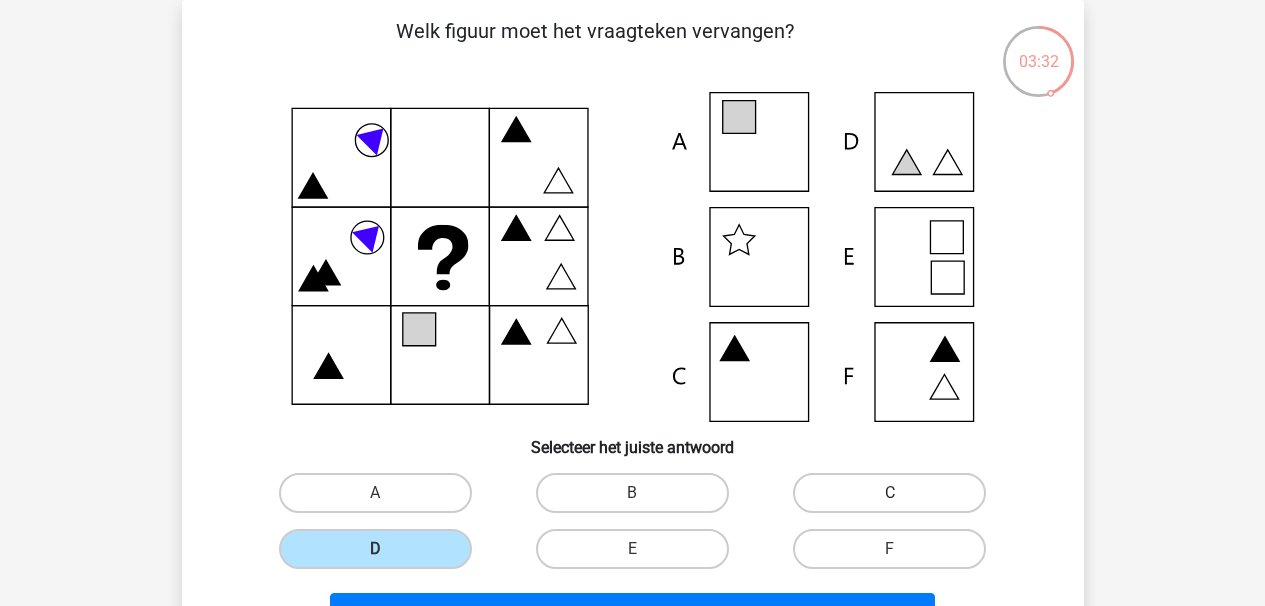 click on "C" at bounding box center [889, 493] 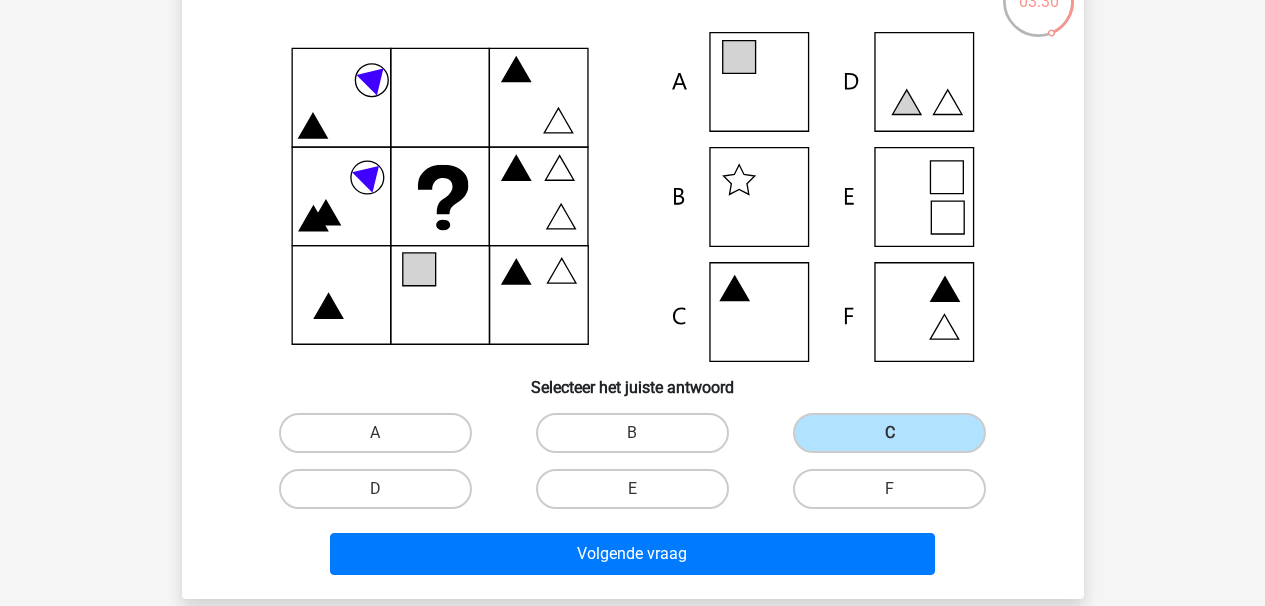 scroll, scrollTop: 177, scrollLeft: 0, axis: vertical 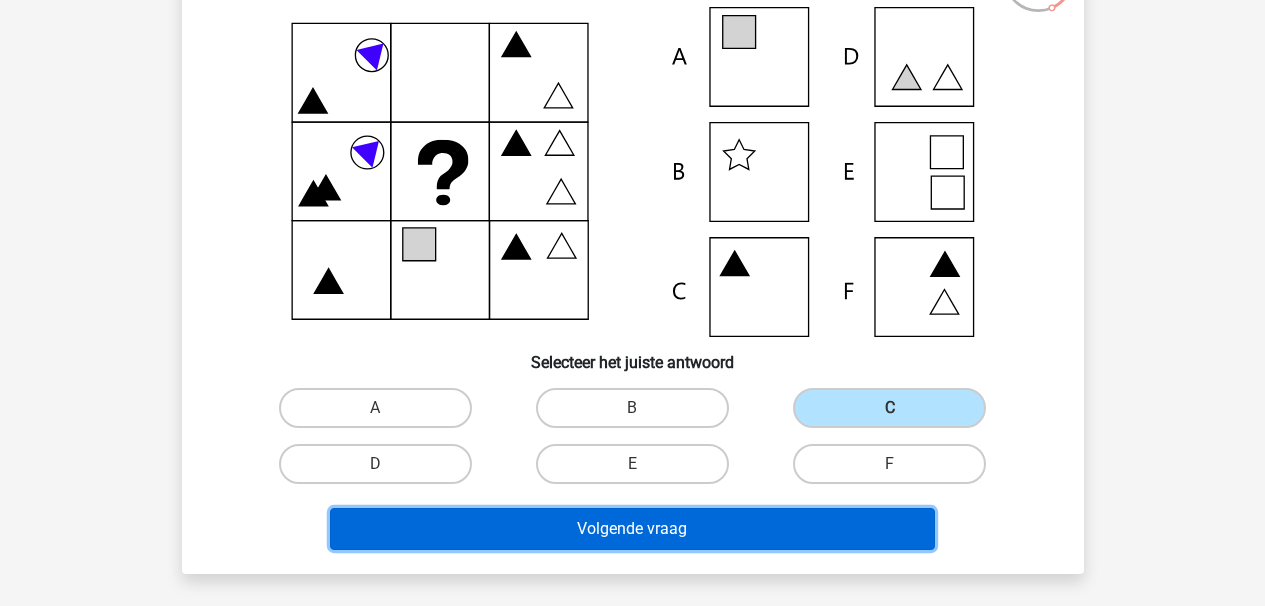 click on "Volgende vraag" at bounding box center (632, 529) 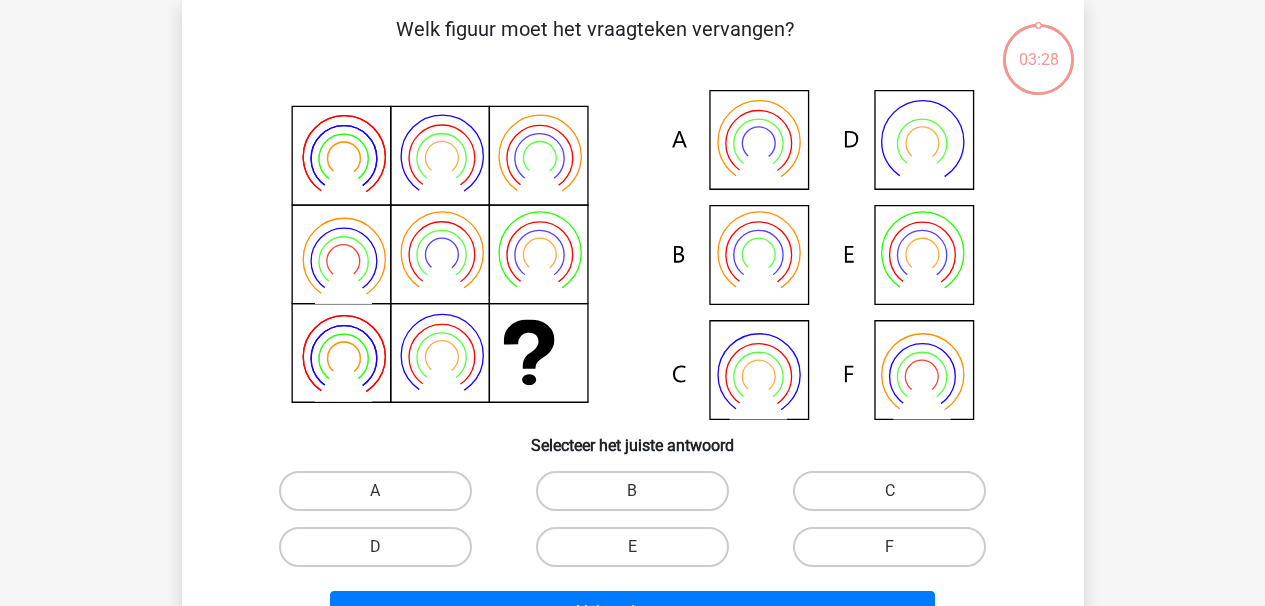scroll, scrollTop: 92, scrollLeft: 0, axis: vertical 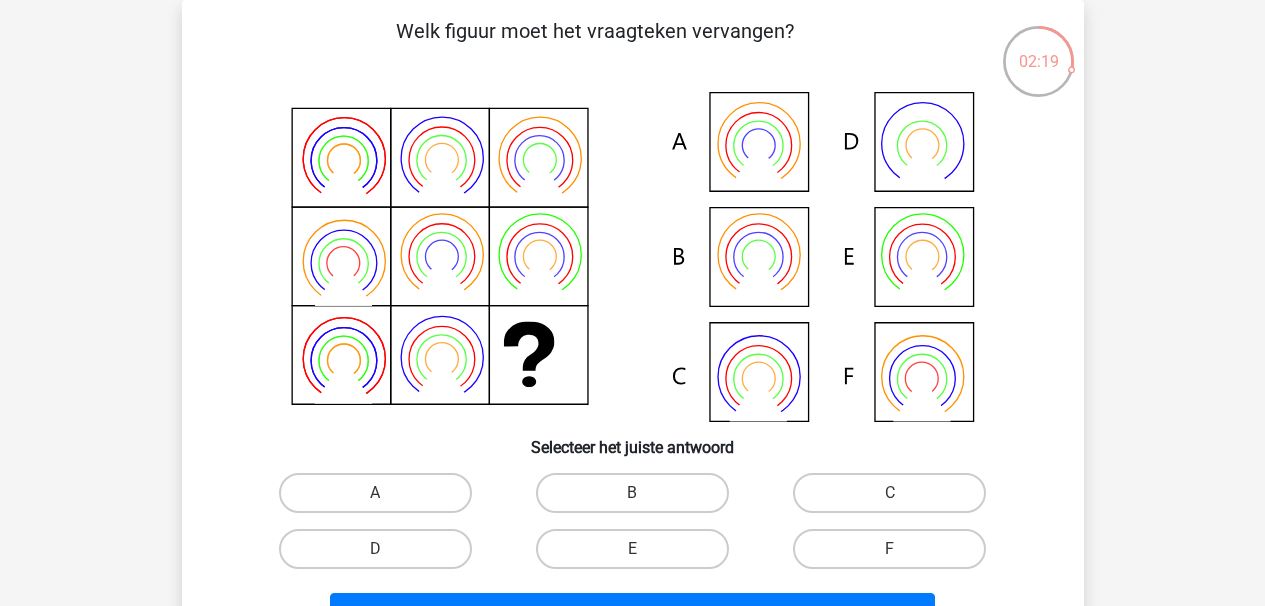 click 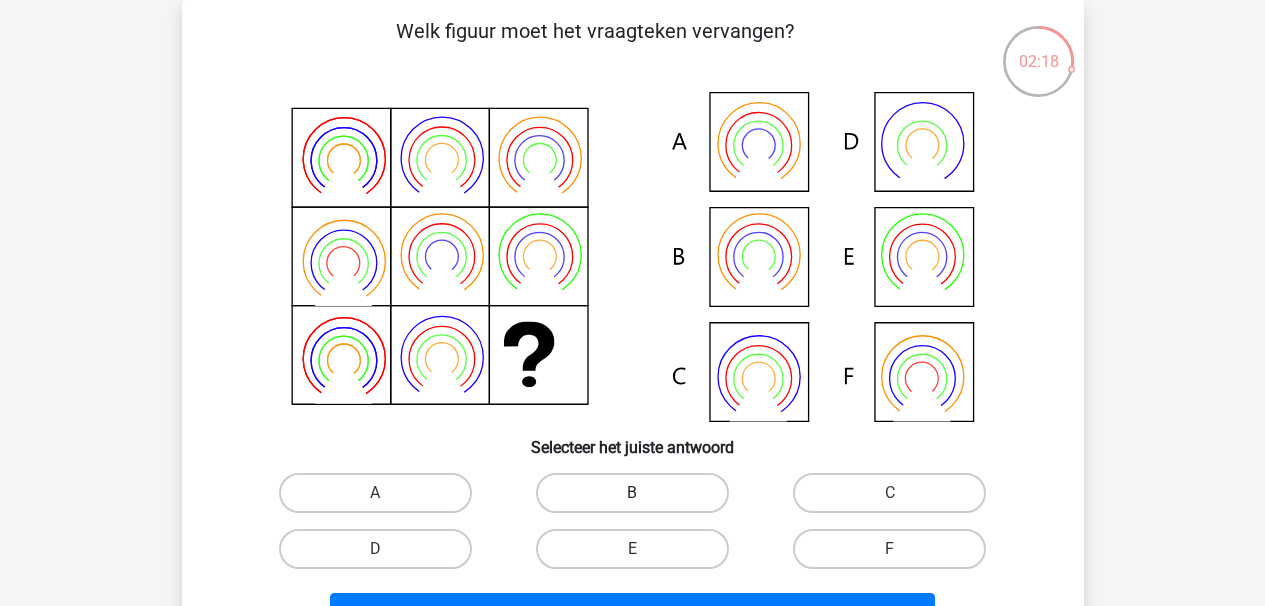 click on "B" at bounding box center [632, 493] 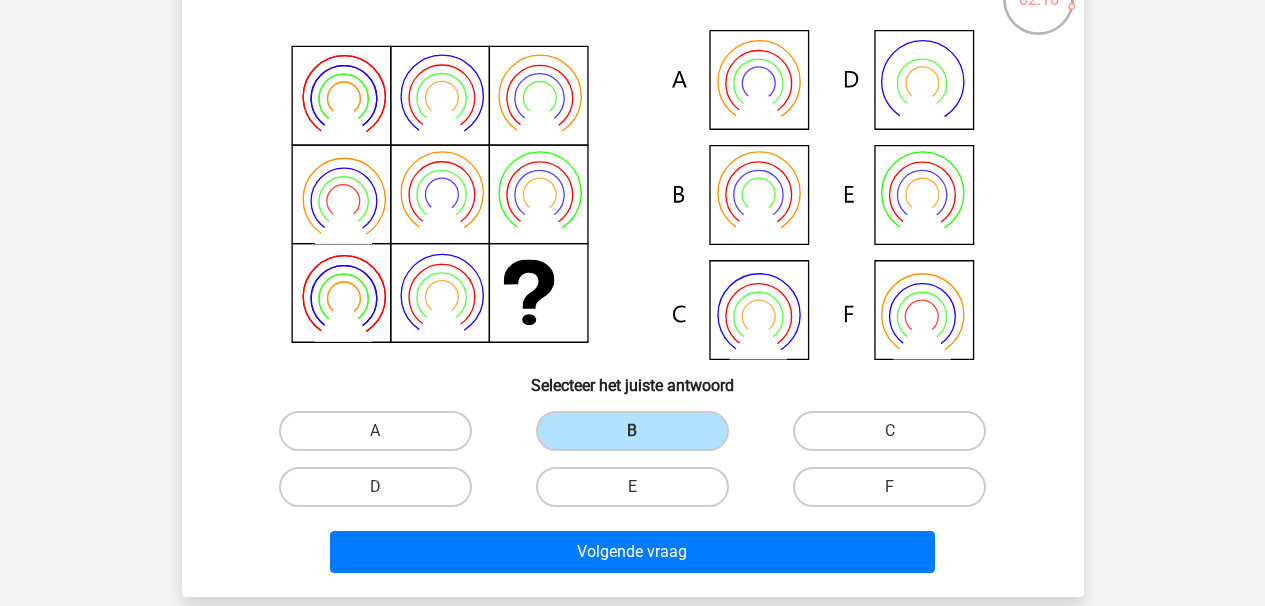scroll, scrollTop: 158, scrollLeft: 0, axis: vertical 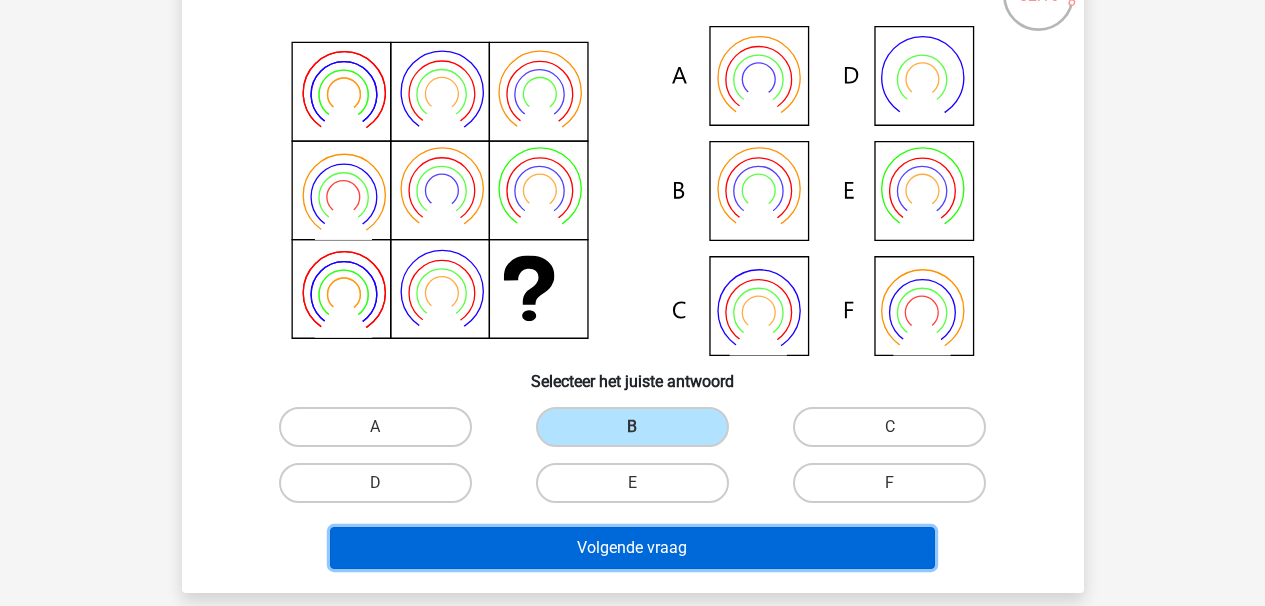 click on "Volgende vraag" at bounding box center [632, 548] 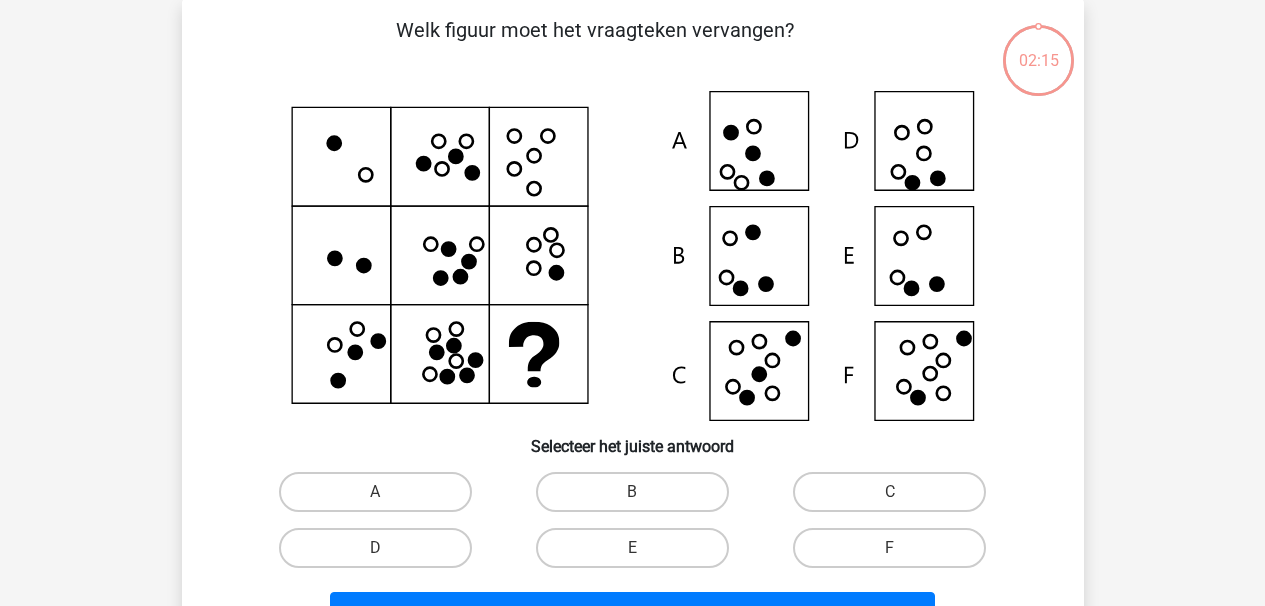 scroll, scrollTop: 92, scrollLeft: 0, axis: vertical 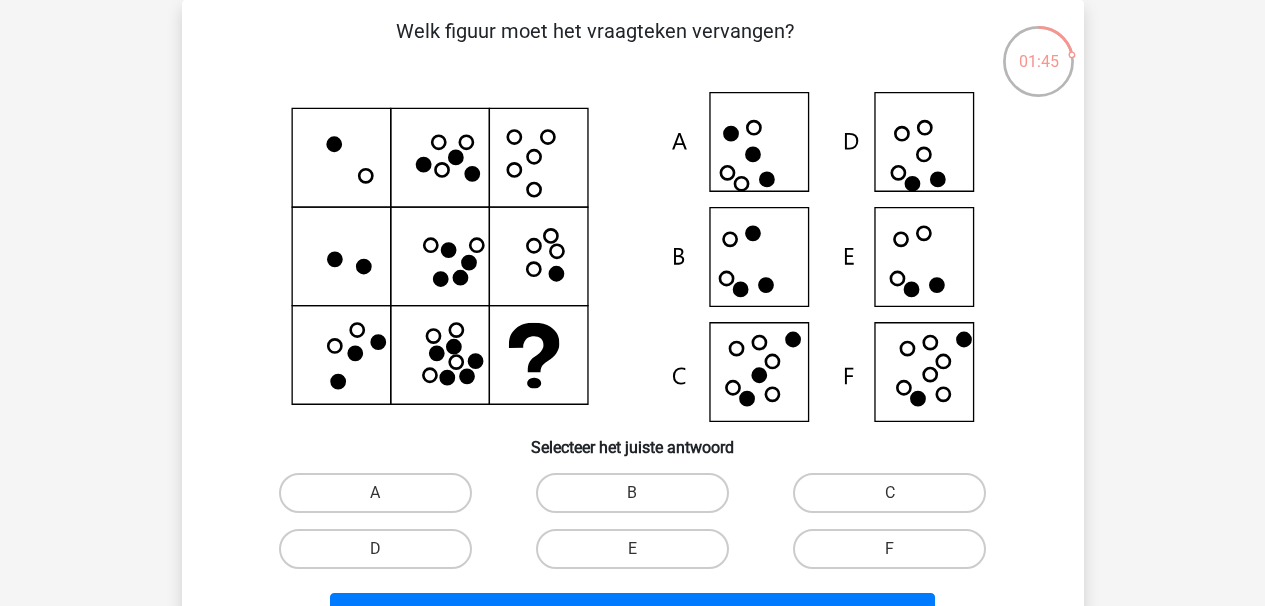 click 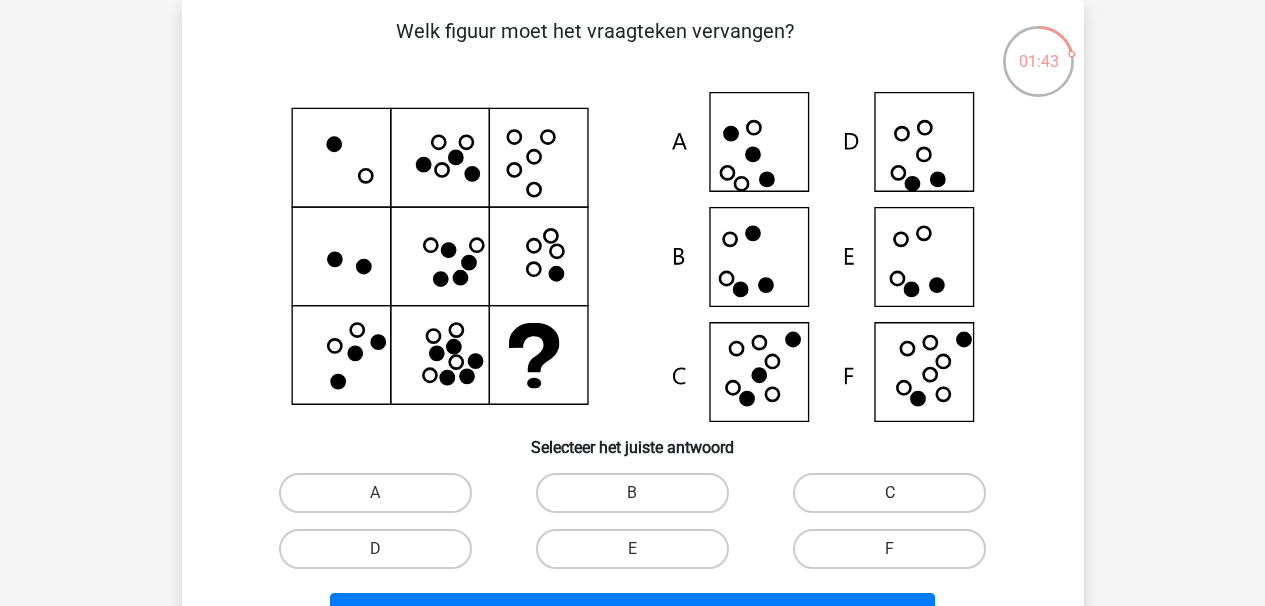 click on "C" at bounding box center (889, 493) 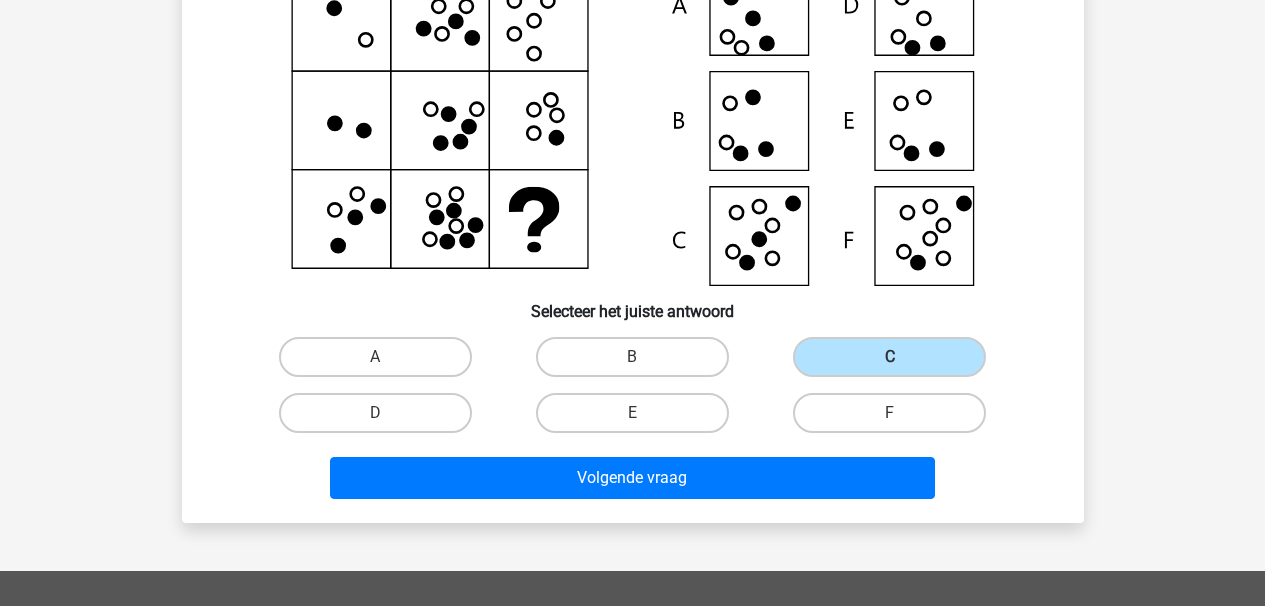 scroll, scrollTop: 230, scrollLeft: 0, axis: vertical 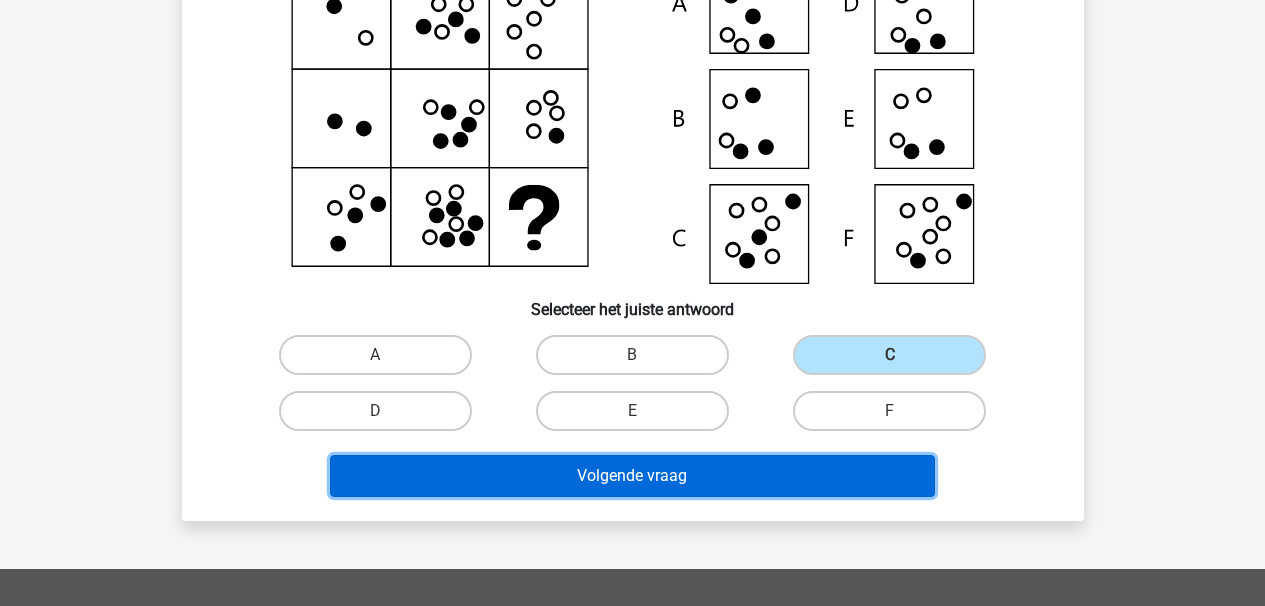 click on "Volgende vraag" at bounding box center (632, 476) 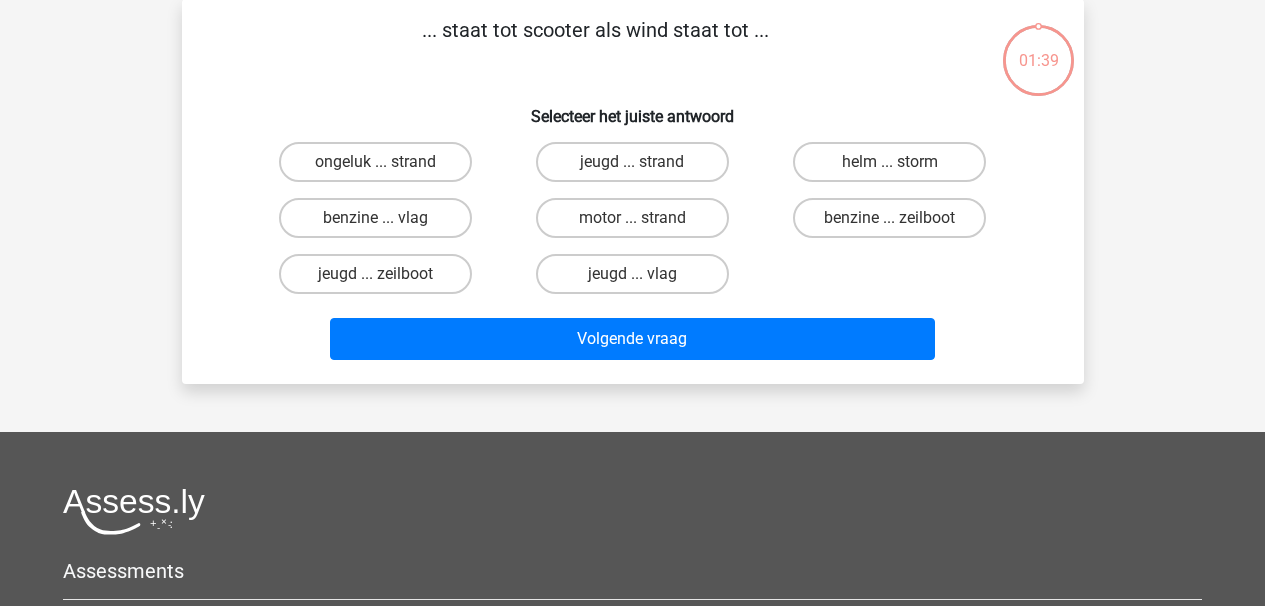 scroll, scrollTop: 92, scrollLeft: 0, axis: vertical 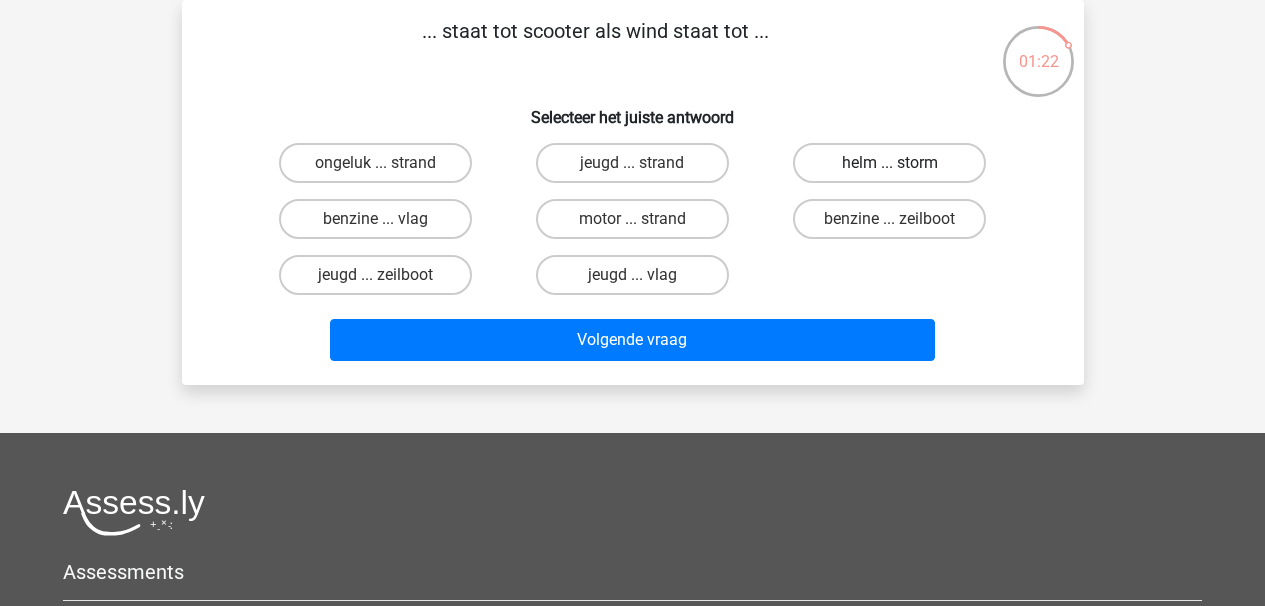 click on "helm ... storm" at bounding box center (889, 163) 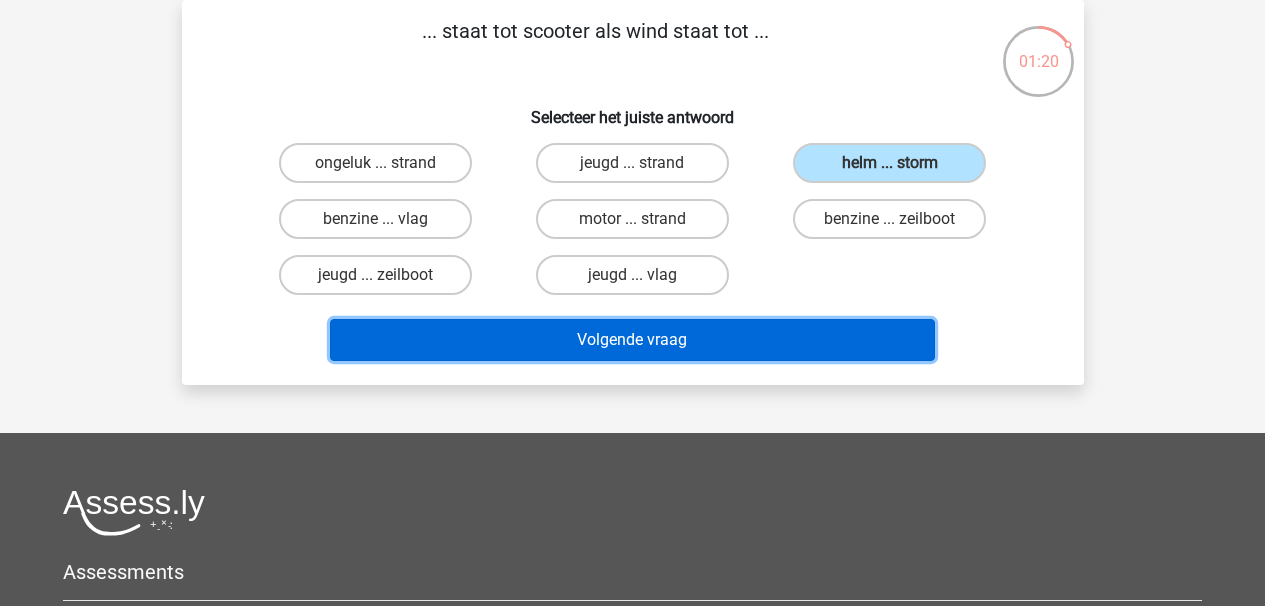 click on "Volgende vraag" at bounding box center (632, 340) 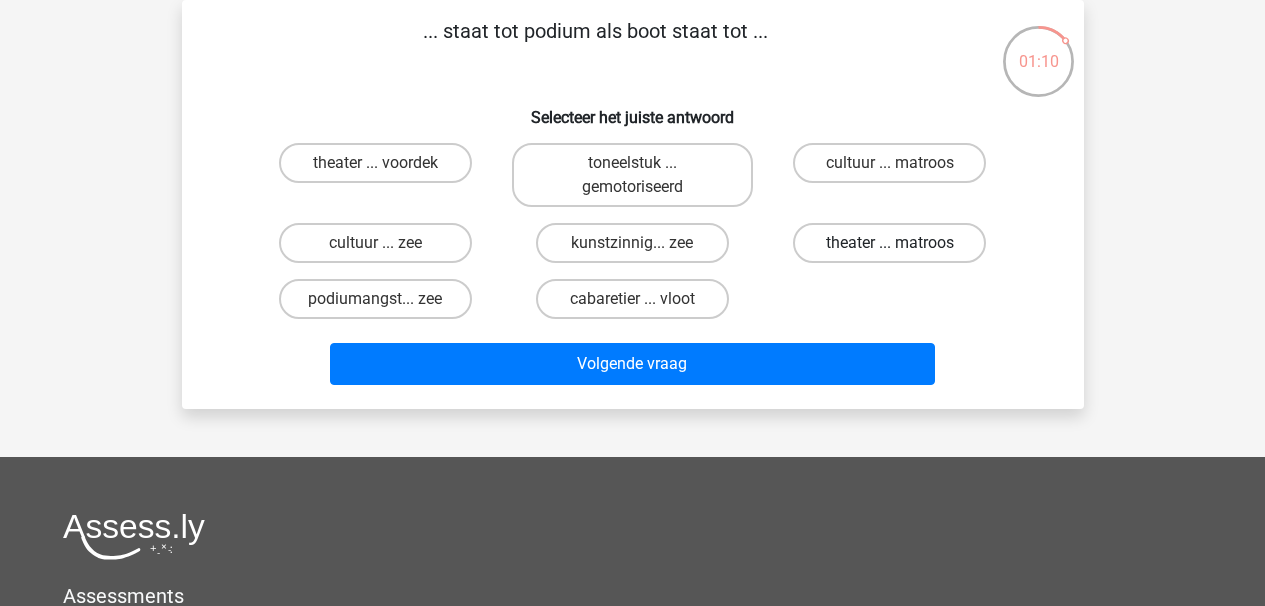 click on "theater ... matroos" at bounding box center (889, 243) 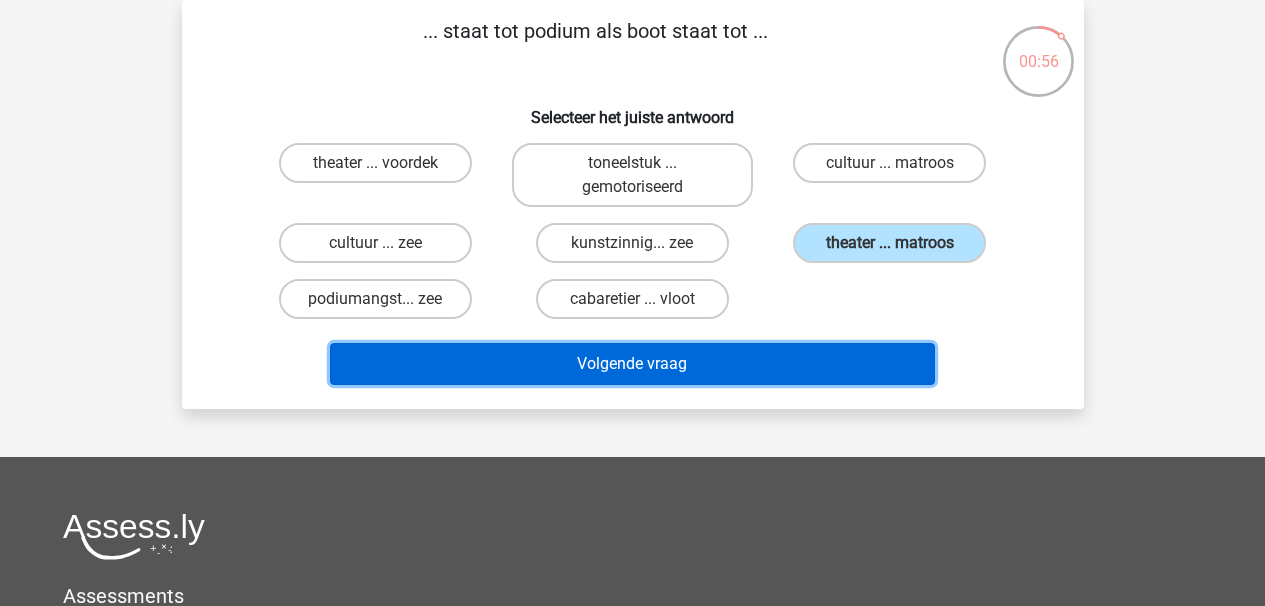 click on "Volgende vraag" at bounding box center (632, 364) 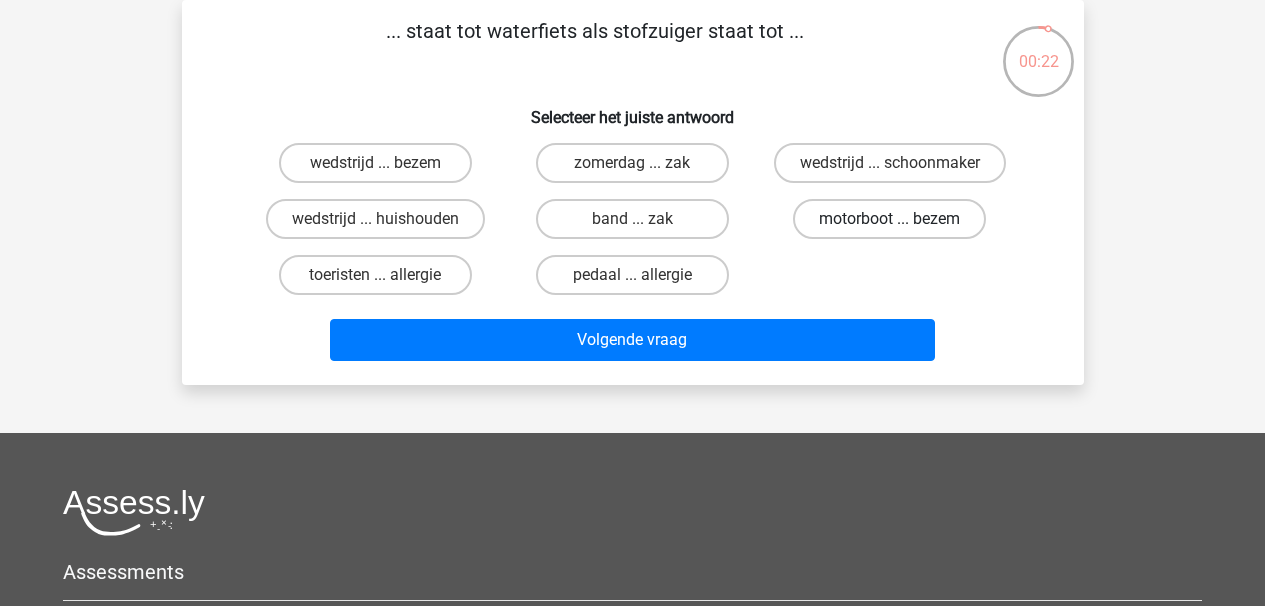 click on "motorboot ... bezem" at bounding box center (889, 219) 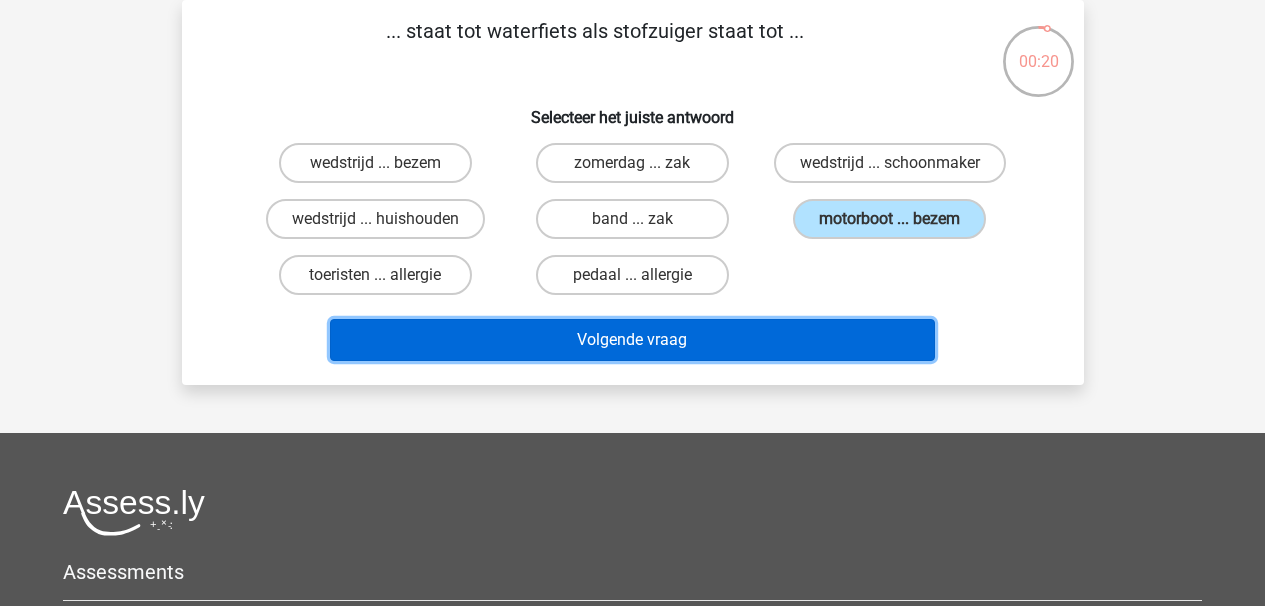 click on "Volgende vraag" at bounding box center (632, 340) 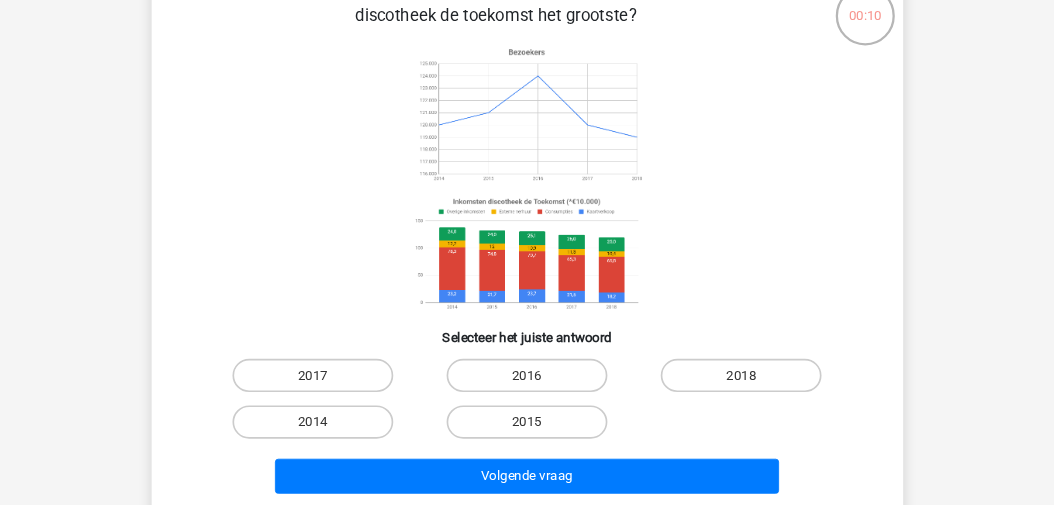 scroll, scrollTop: 137, scrollLeft: 0, axis: vertical 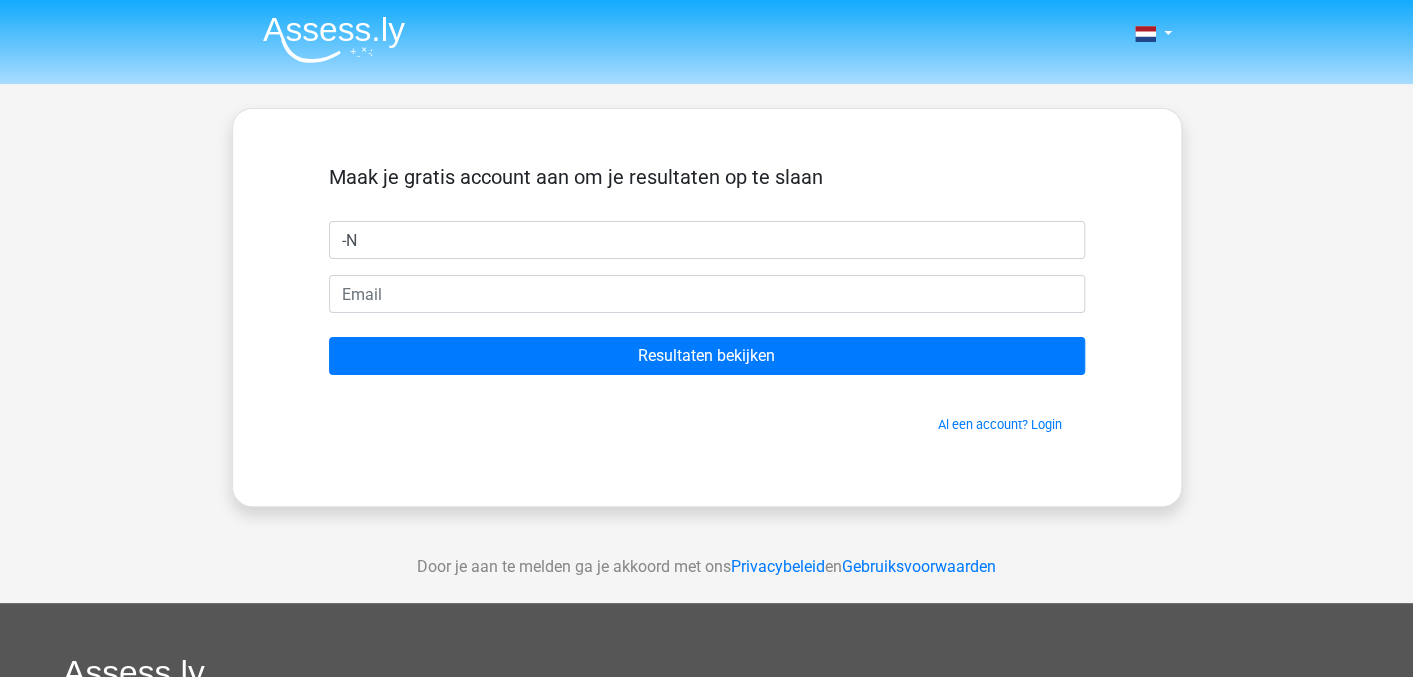 type on "-N" 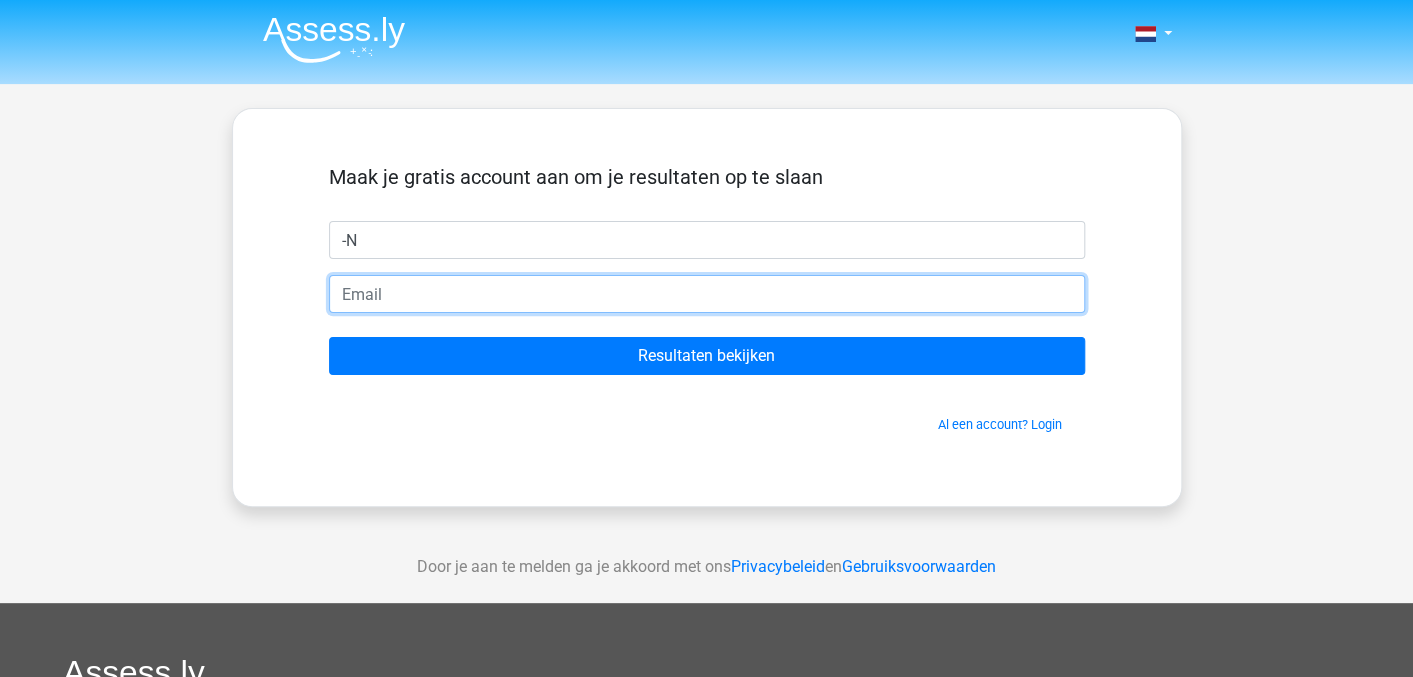 click at bounding box center (707, 294) 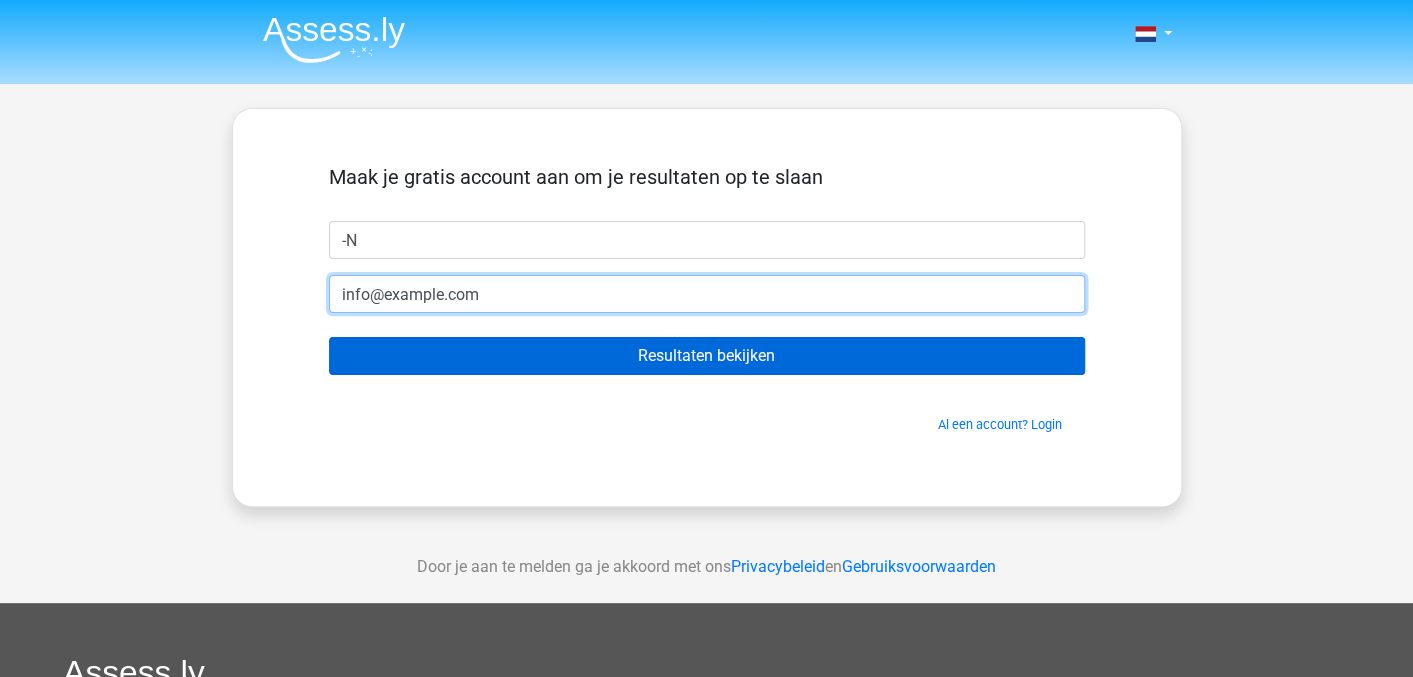 type on "[EMAIL]" 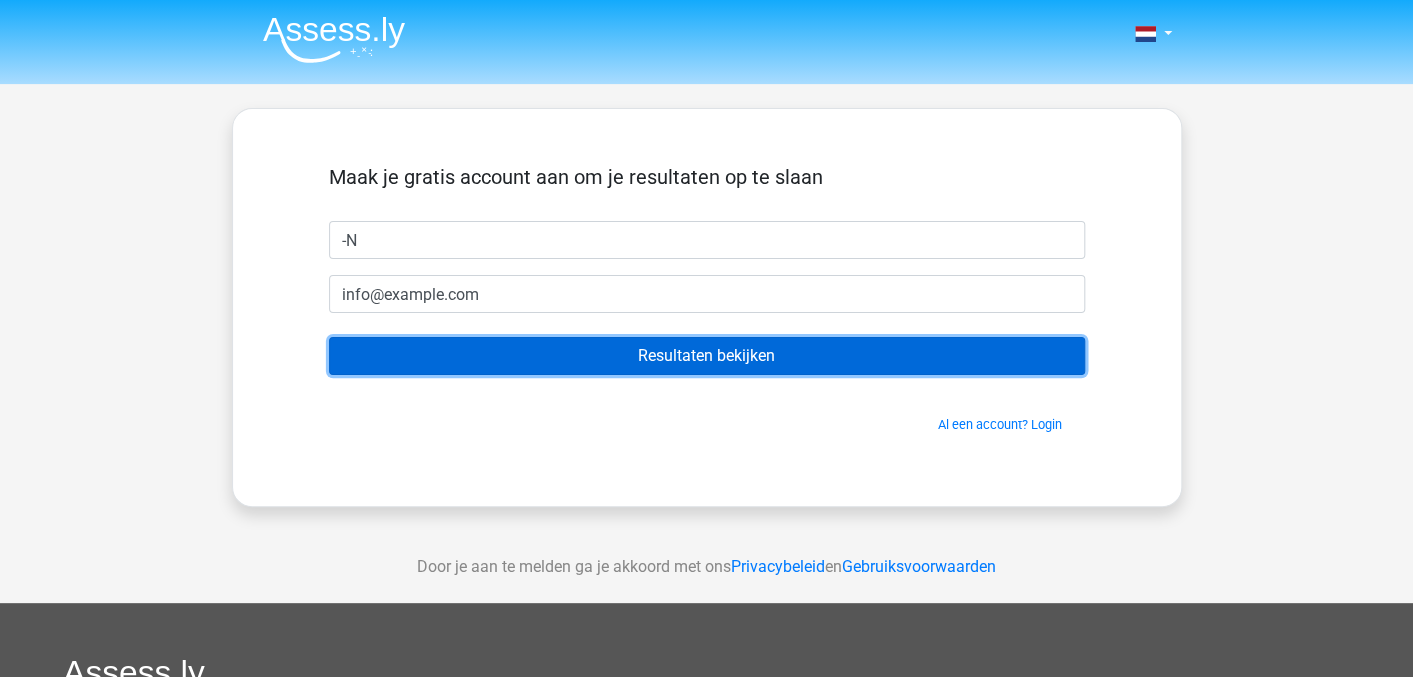 click on "Resultaten bekijken" at bounding box center [707, 356] 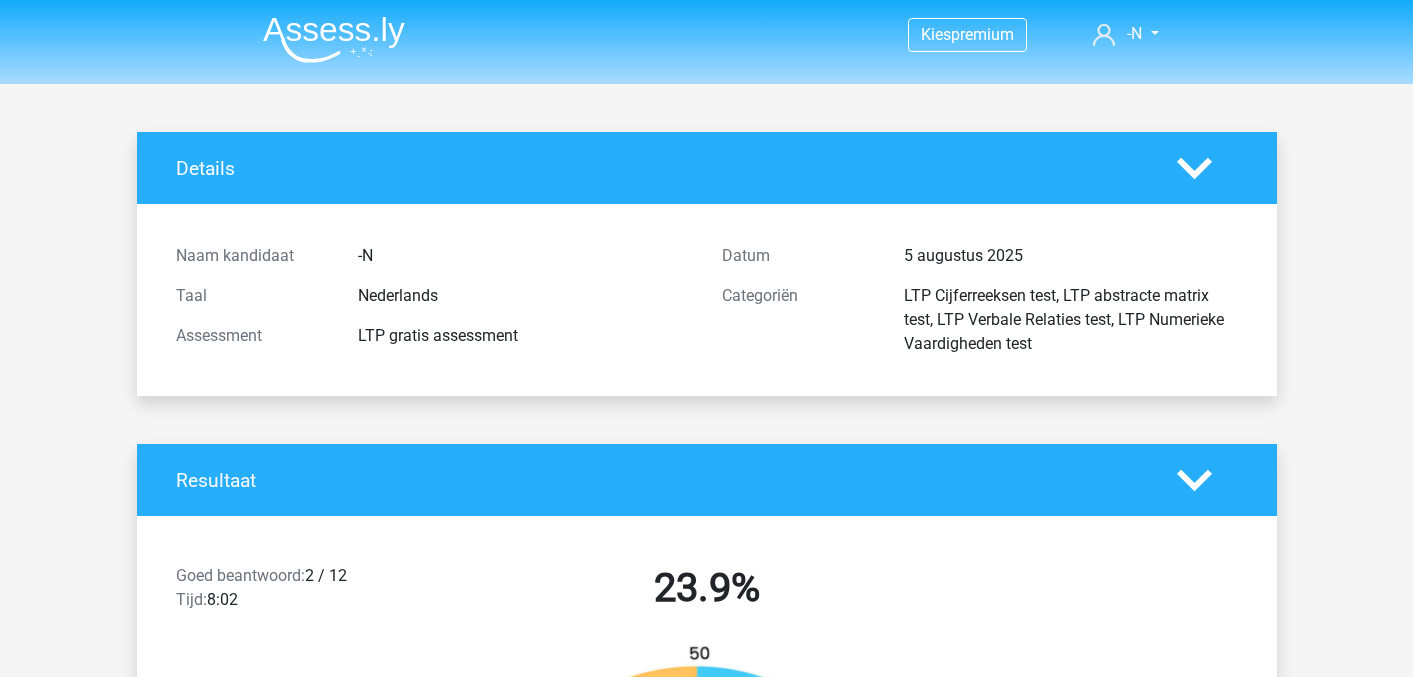 scroll, scrollTop: 0, scrollLeft: 0, axis: both 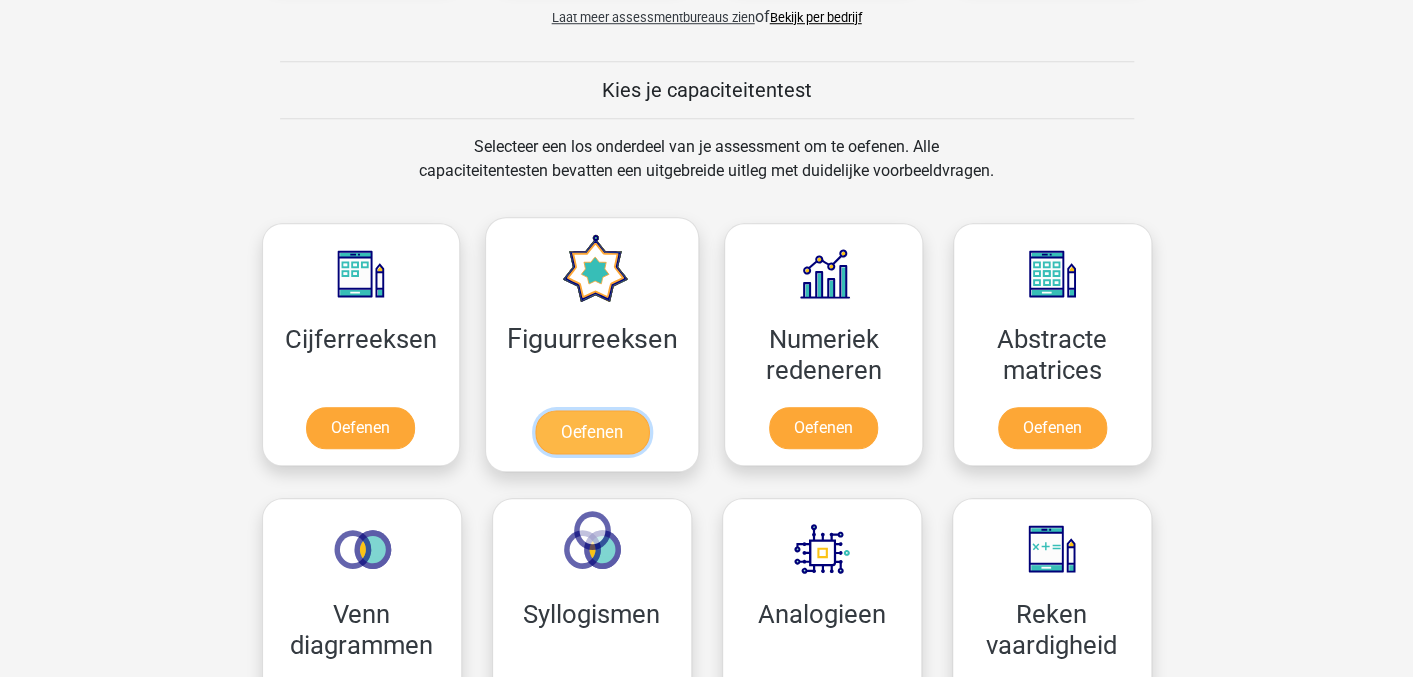 click on "Oefenen" at bounding box center (592, 432) 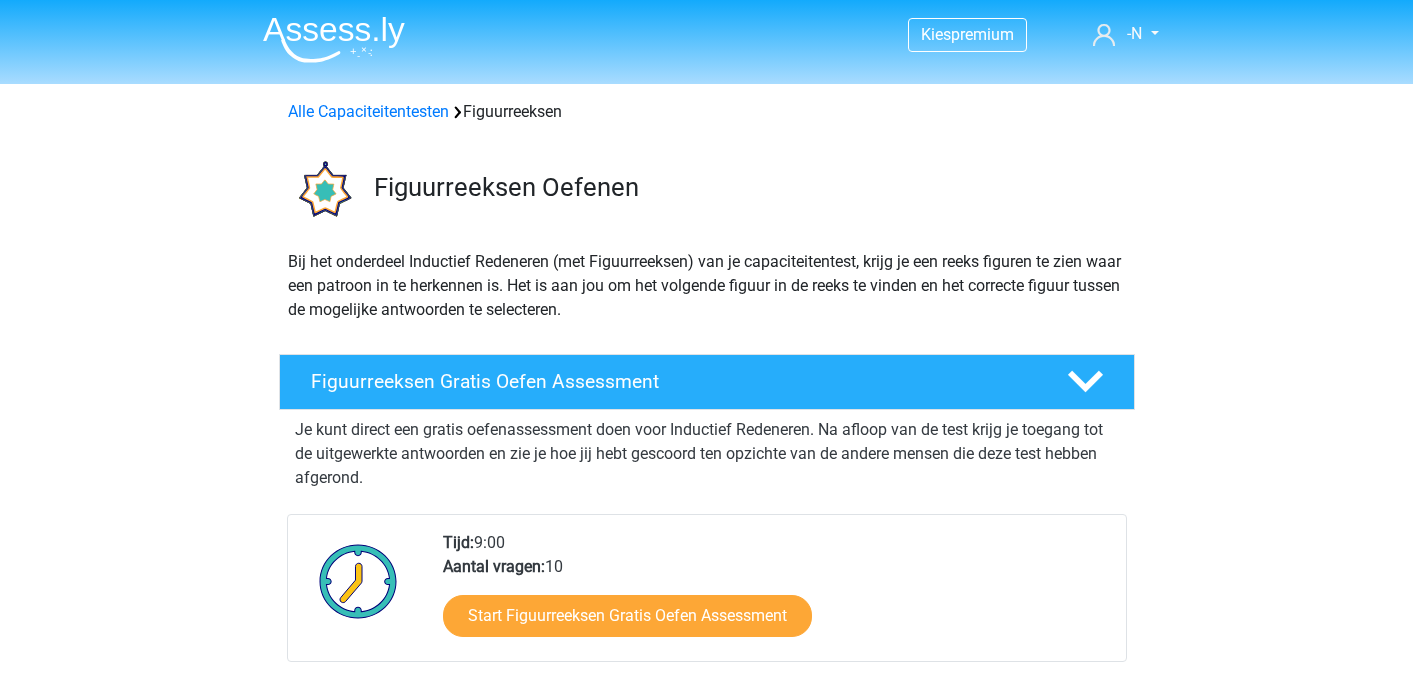 scroll, scrollTop: 0, scrollLeft: 0, axis: both 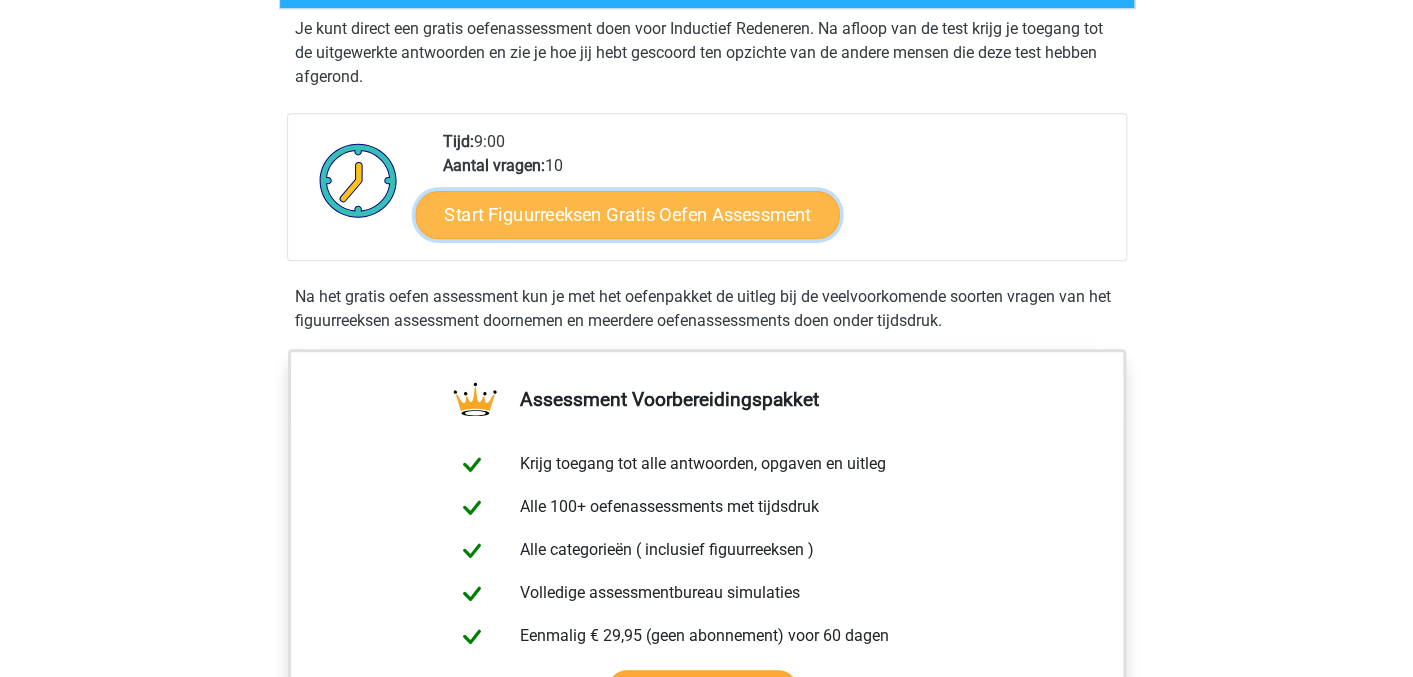 click on "Start Figuurreeksen
Gratis Oefen Assessment" at bounding box center [627, 215] 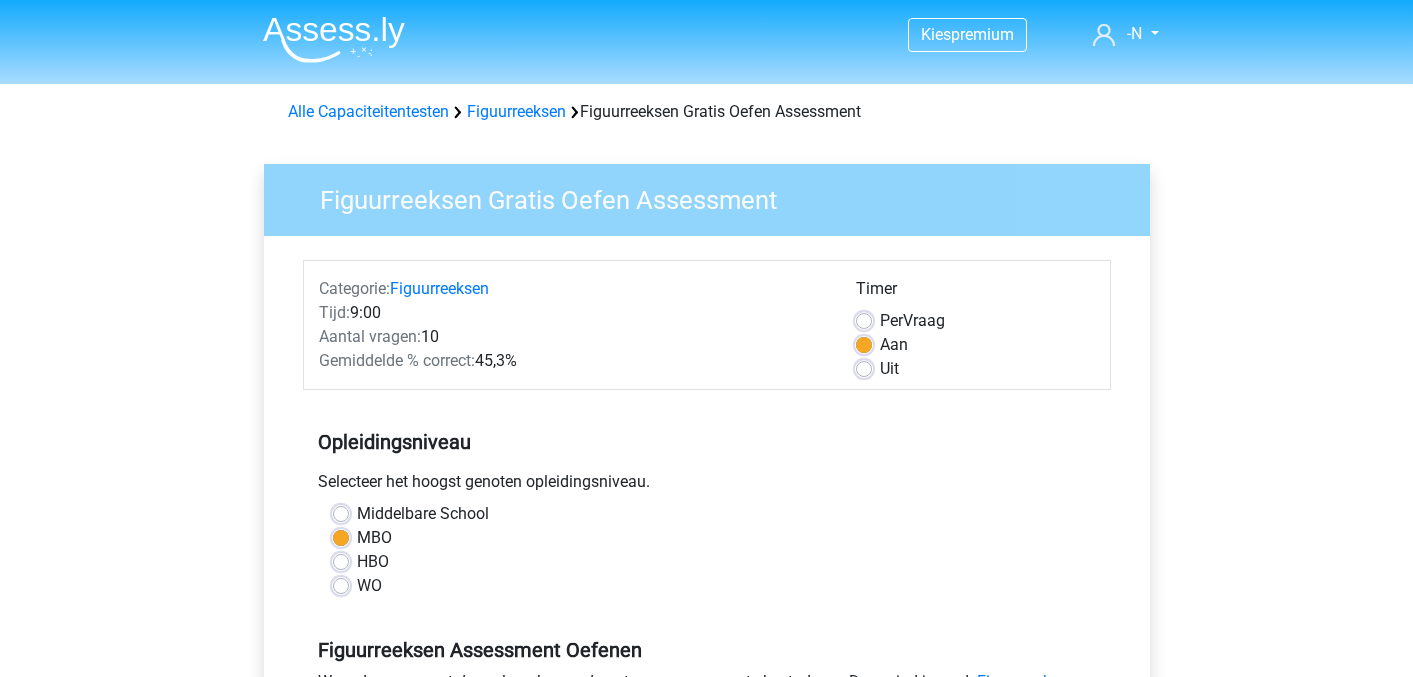 scroll, scrollTop: 0, scrollLeft: 0, axis: both 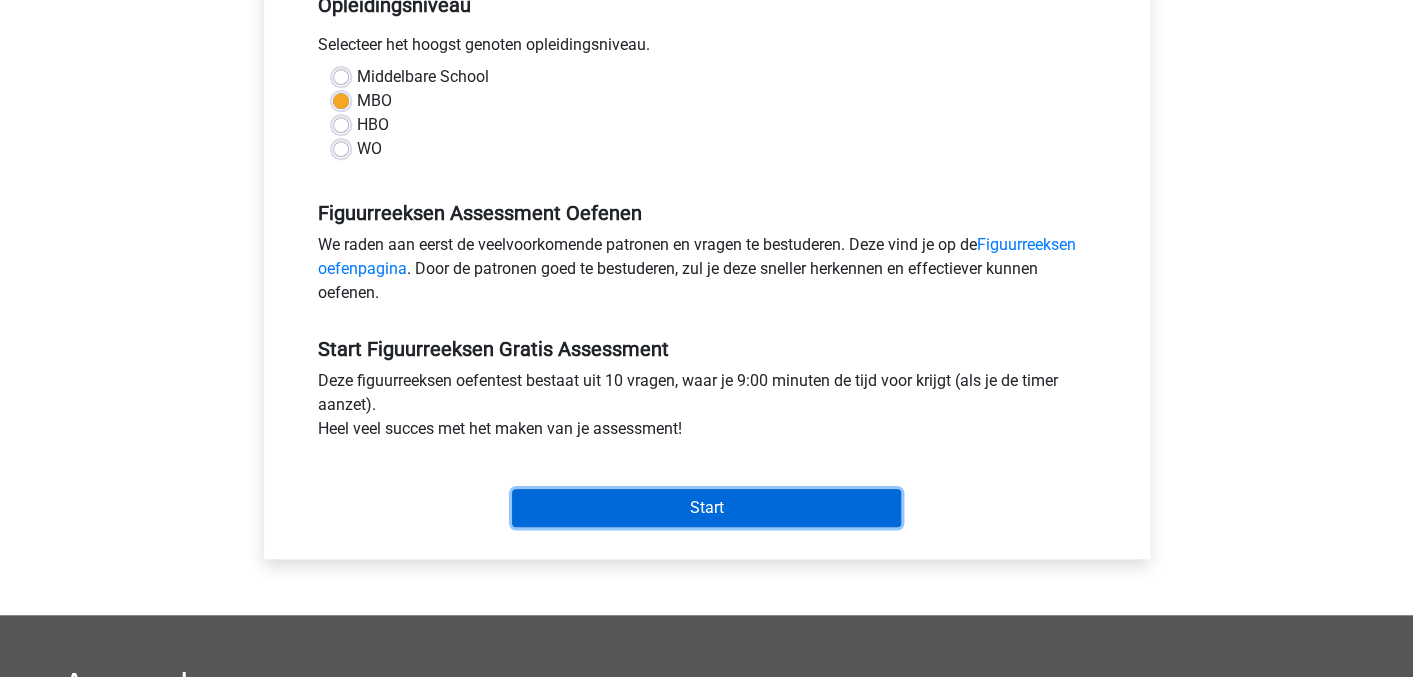 click on "Start" at bounding box center (706, 509) 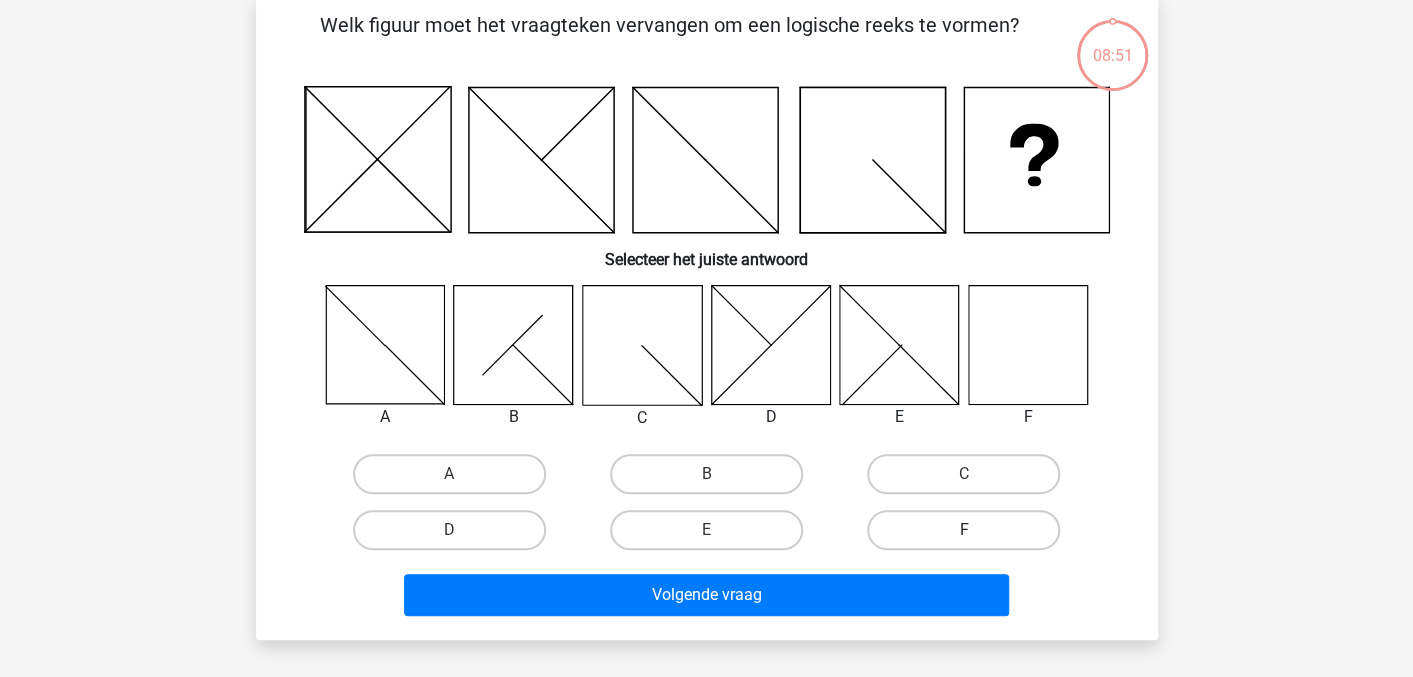 scroll, scrollTop: 100, scrollLeft: 0, axis: vertical 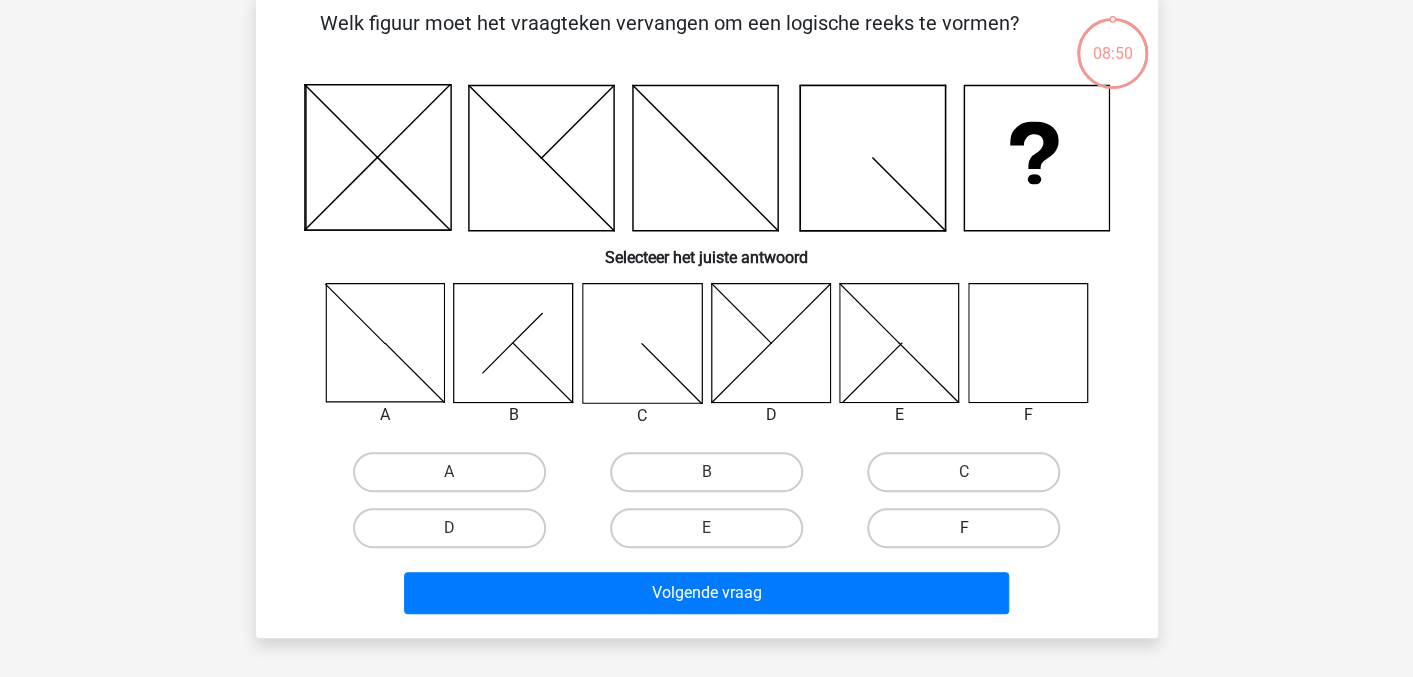 click on "F" at bounding box center [963, 528] 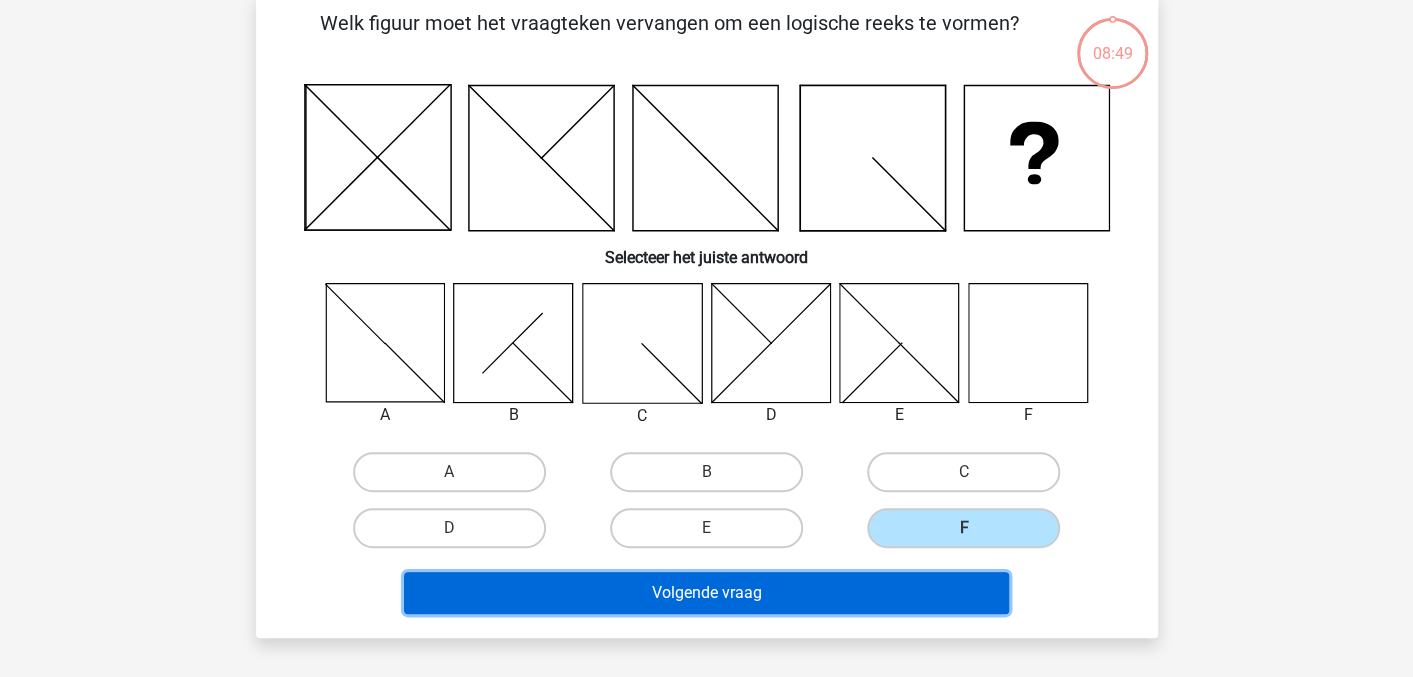 click on "Volgende vraag" at bounding box center [706, 593] 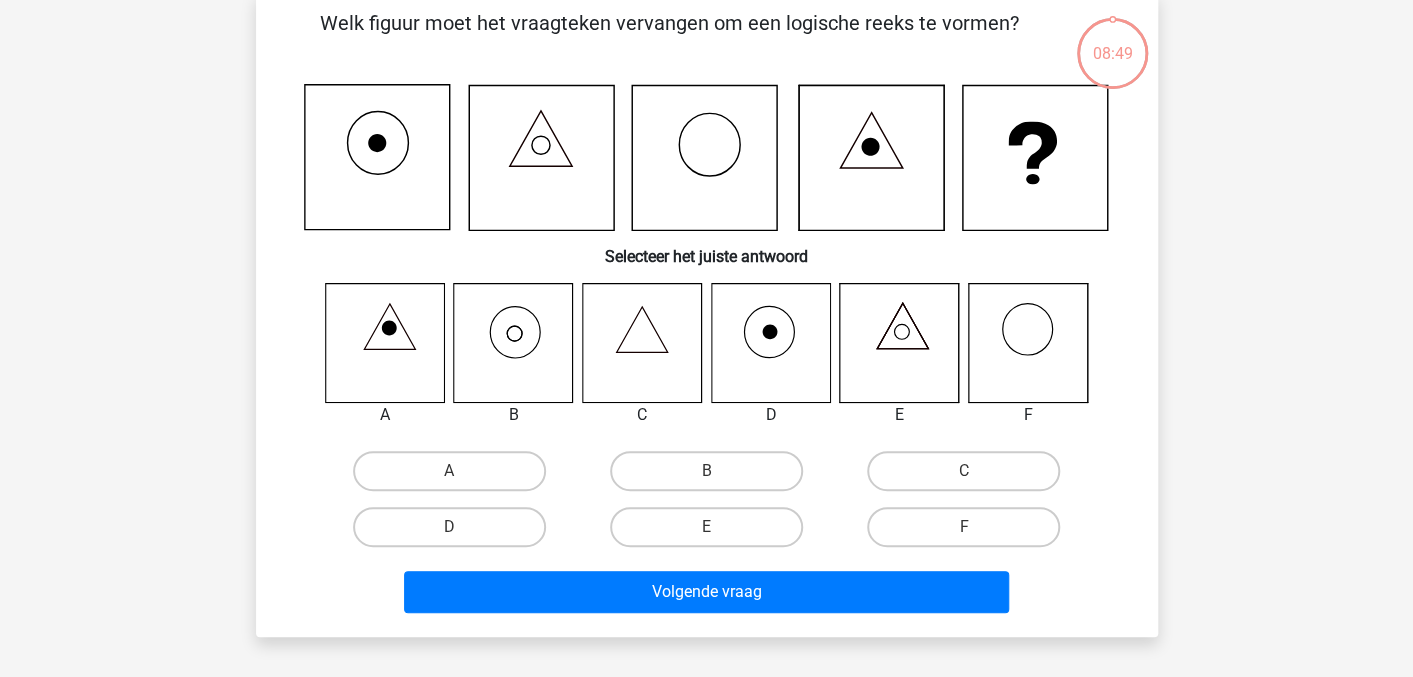 scroll, scrollTop: 92, scrollLeft: 0, axis: vertical 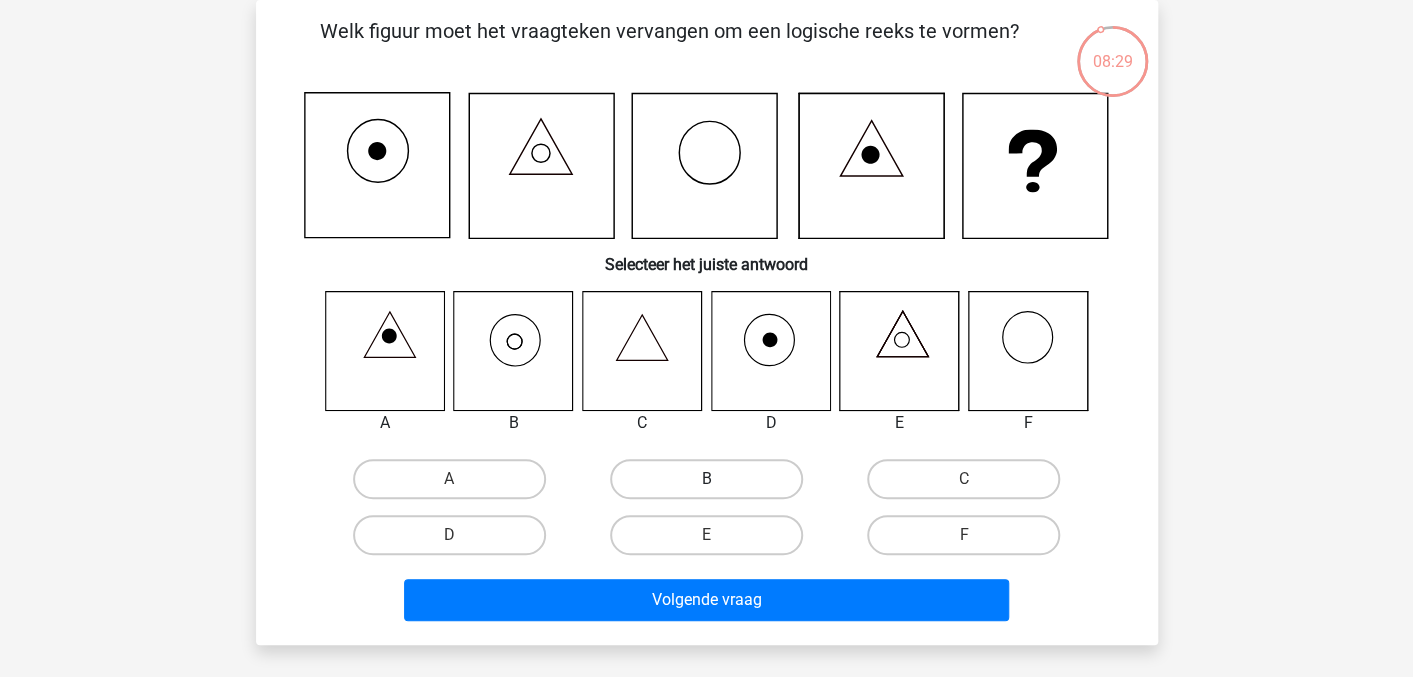 click on "B" at bounding box center [706, 479] 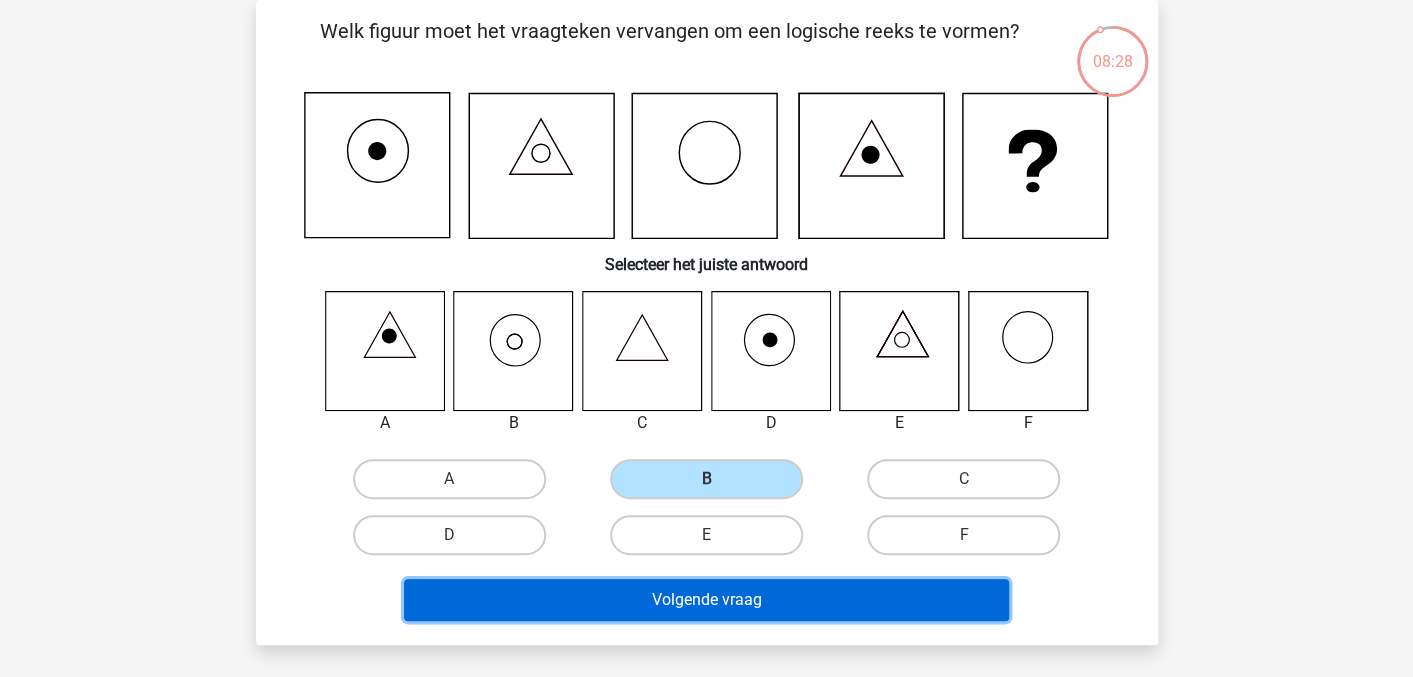 click on "Volgende vraag" at bounding box center [706, 600] 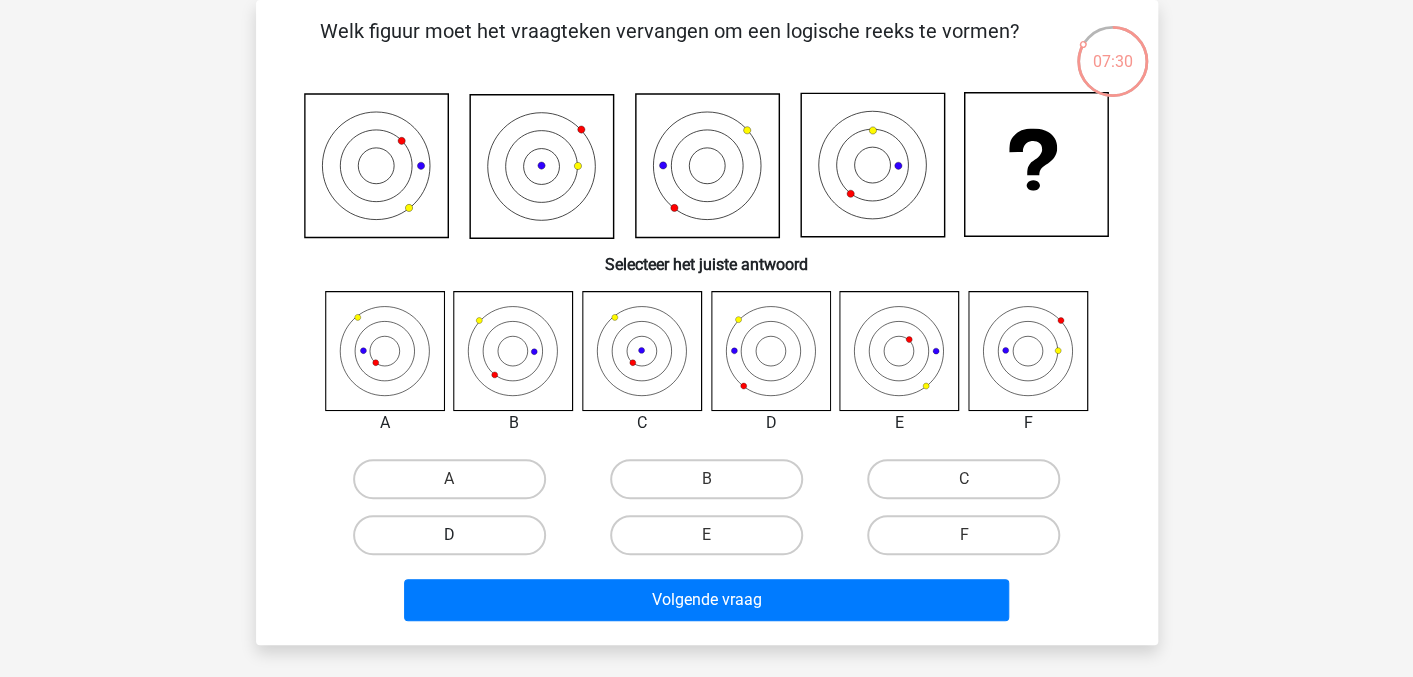 click on "D" at bounding box center (449, 535) 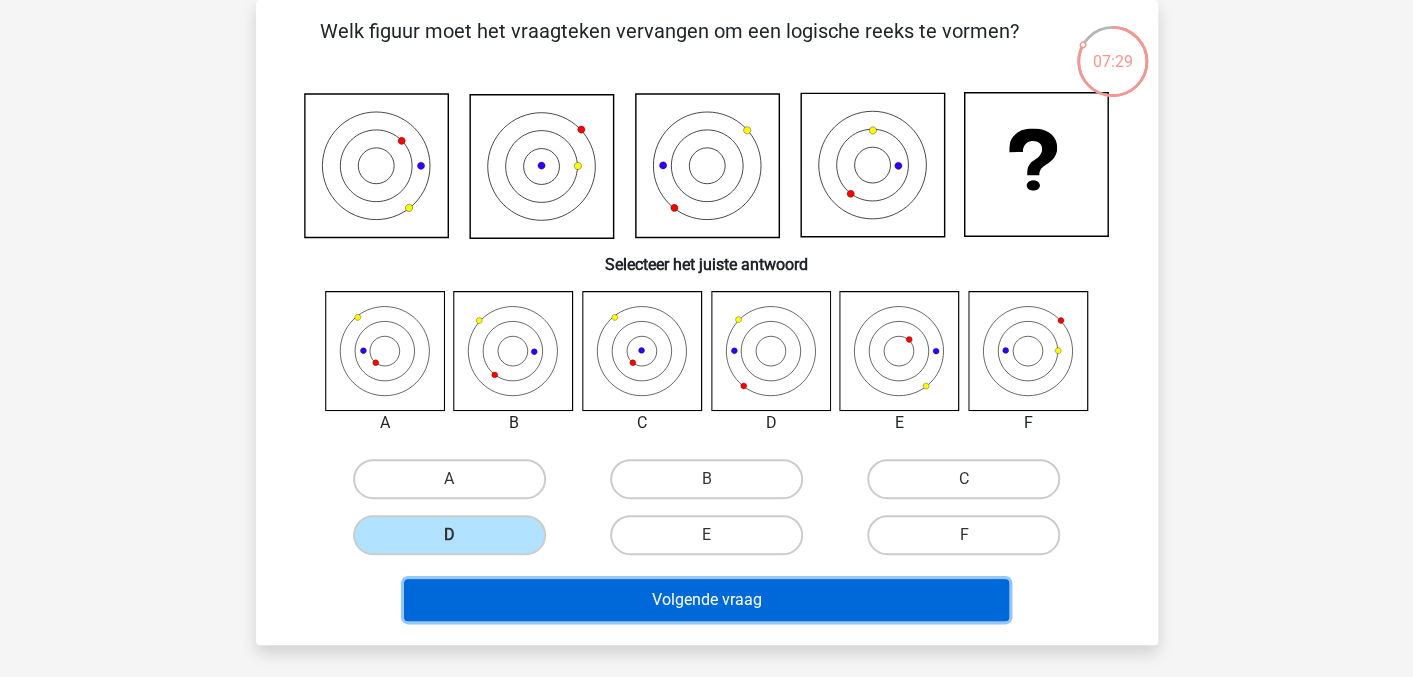 click on "Volgende vraag" at bounding box center (706, 600) 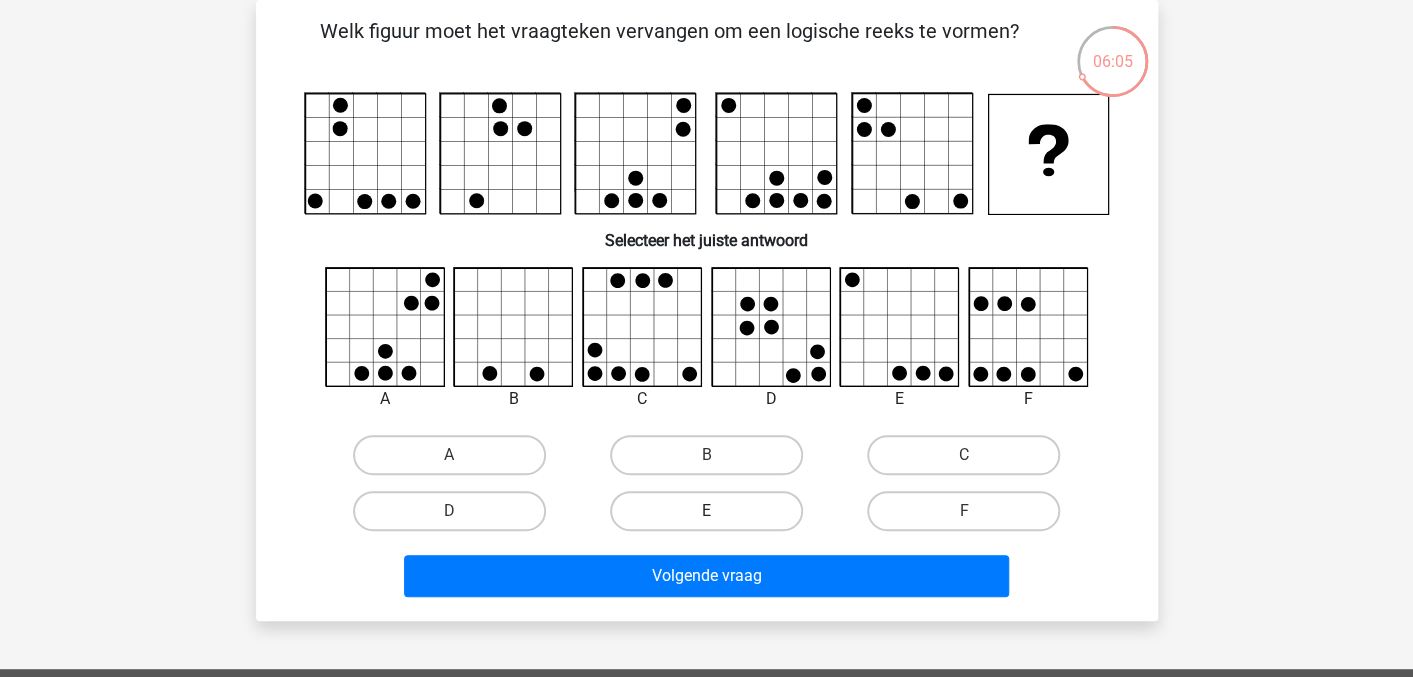click on "E" at bounding box center (706, 511) 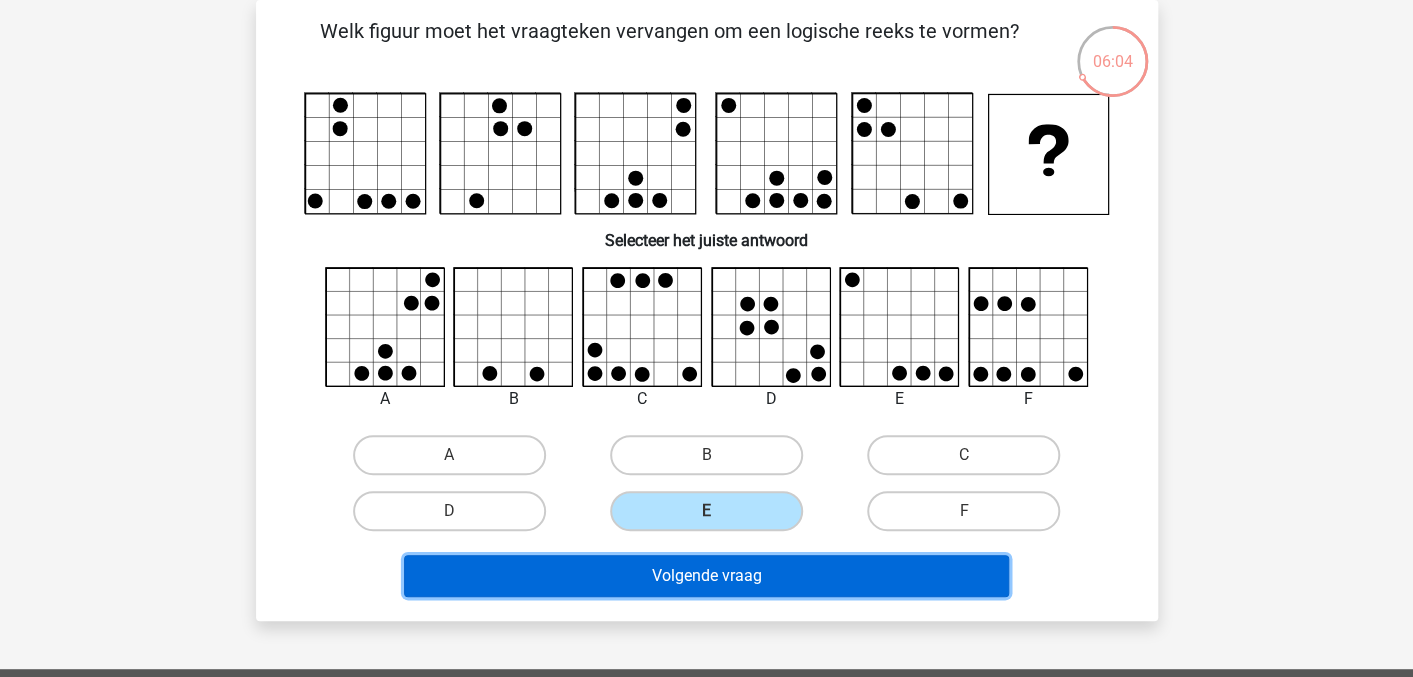 click on "Volgende vraag" at bounding box center [706, 576] 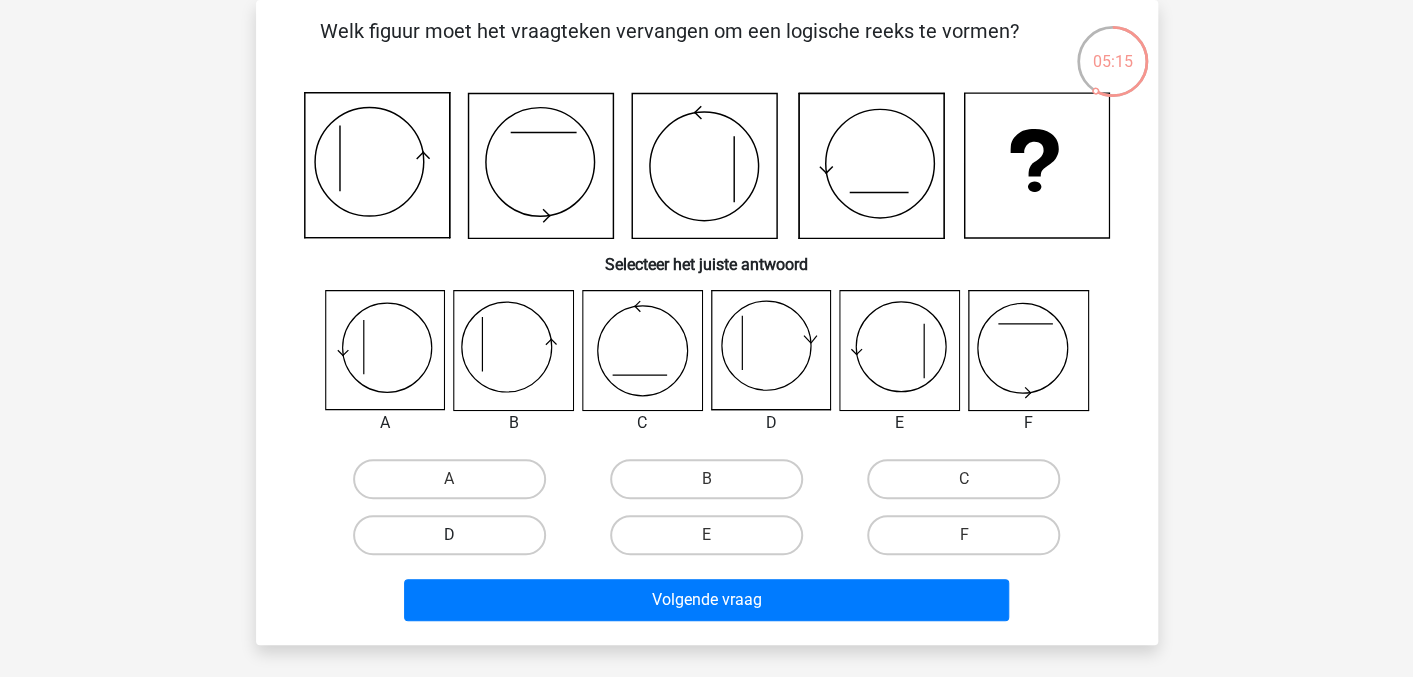 click on "D" at bounding box center [449, 535] 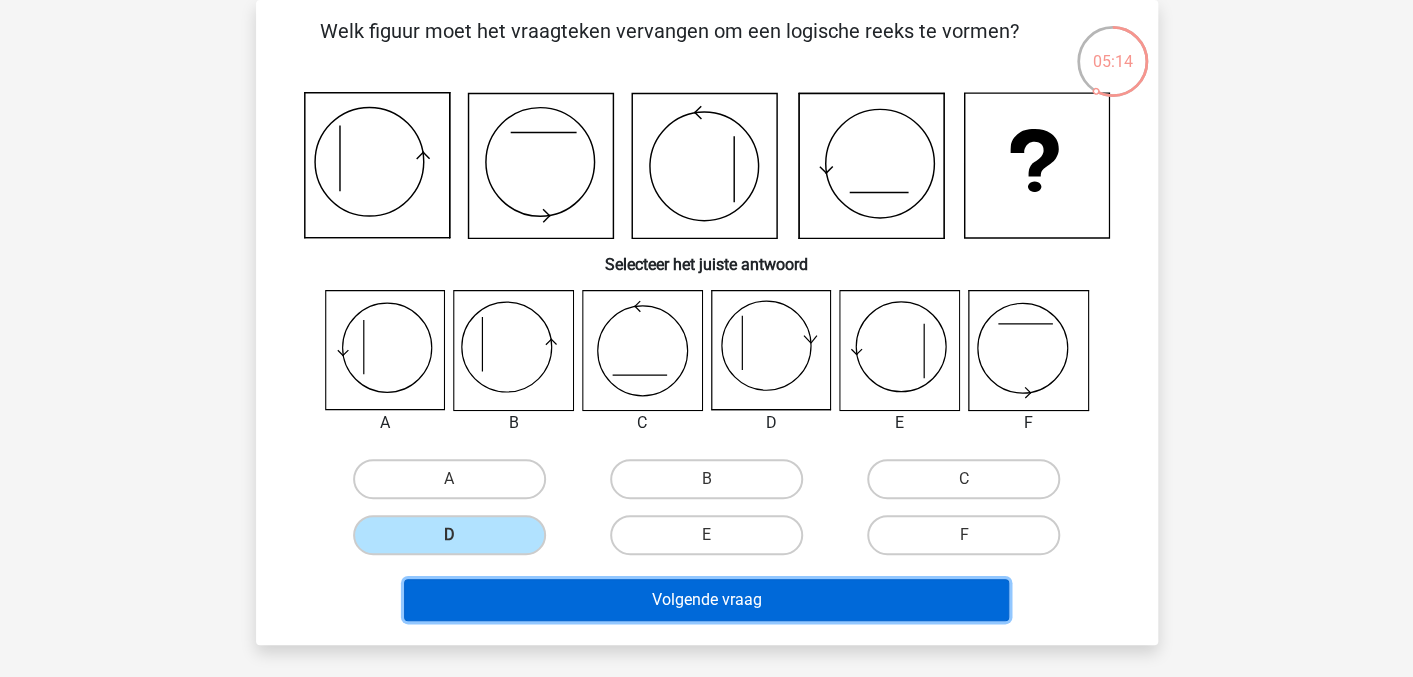 click on "Volgende vraag" at bounding box center (706, 600) 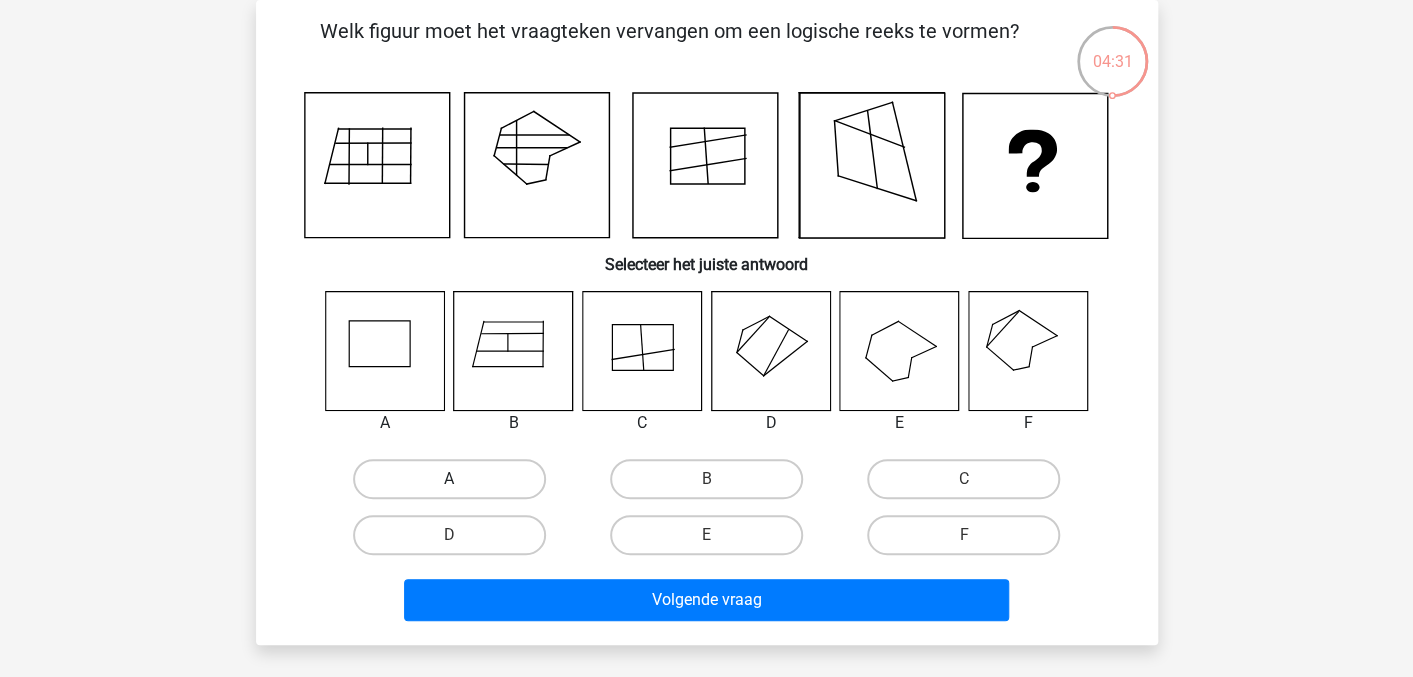 click on "A" at bounding box center (449, 479) 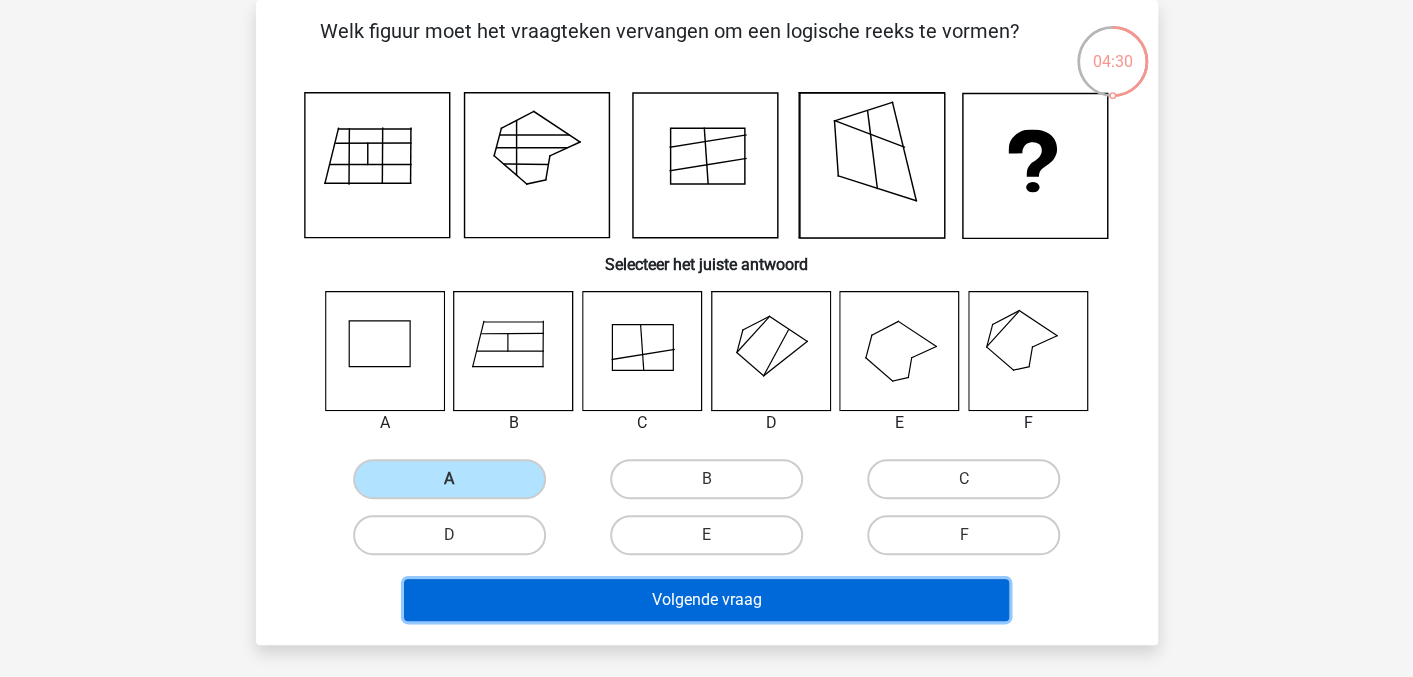 click on "Volgende vraag" at bounding box center [706, 600] 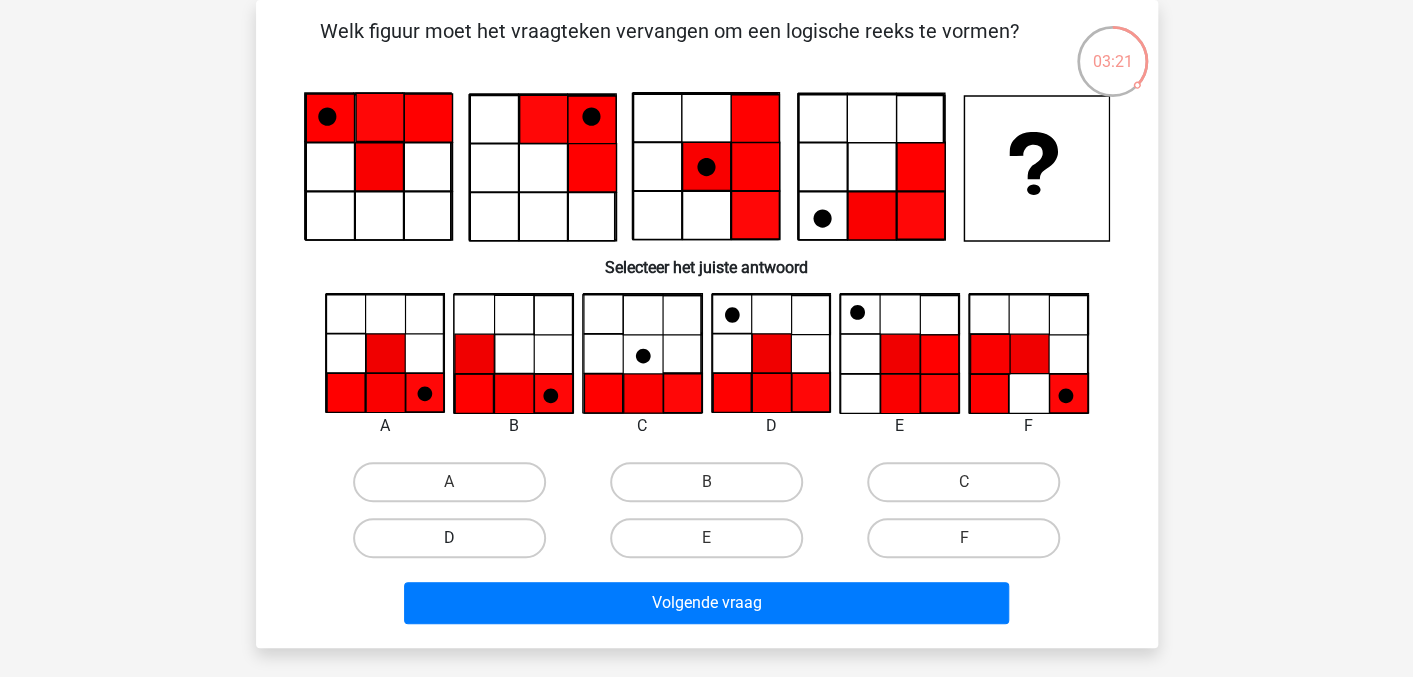 click on "D" at bounding box center [449, 538] 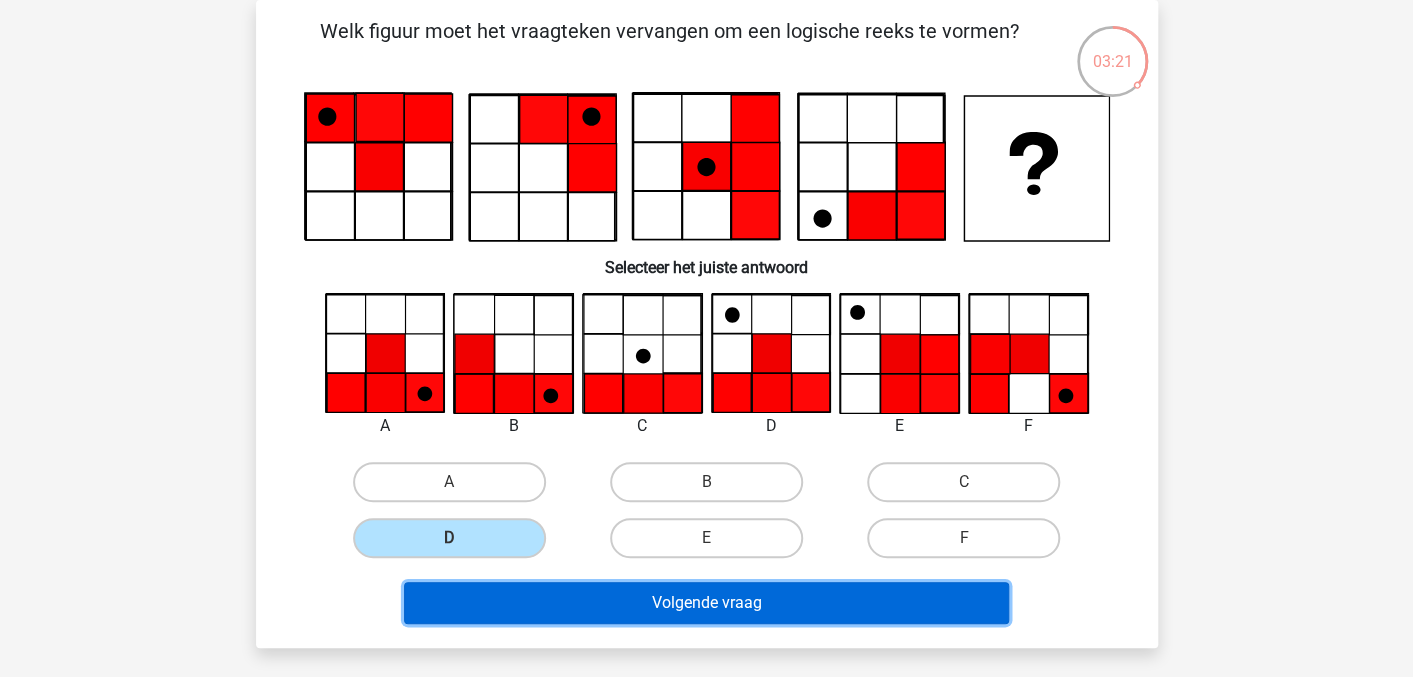 click on "Volgende vraag" at bounding box center (706, 603) 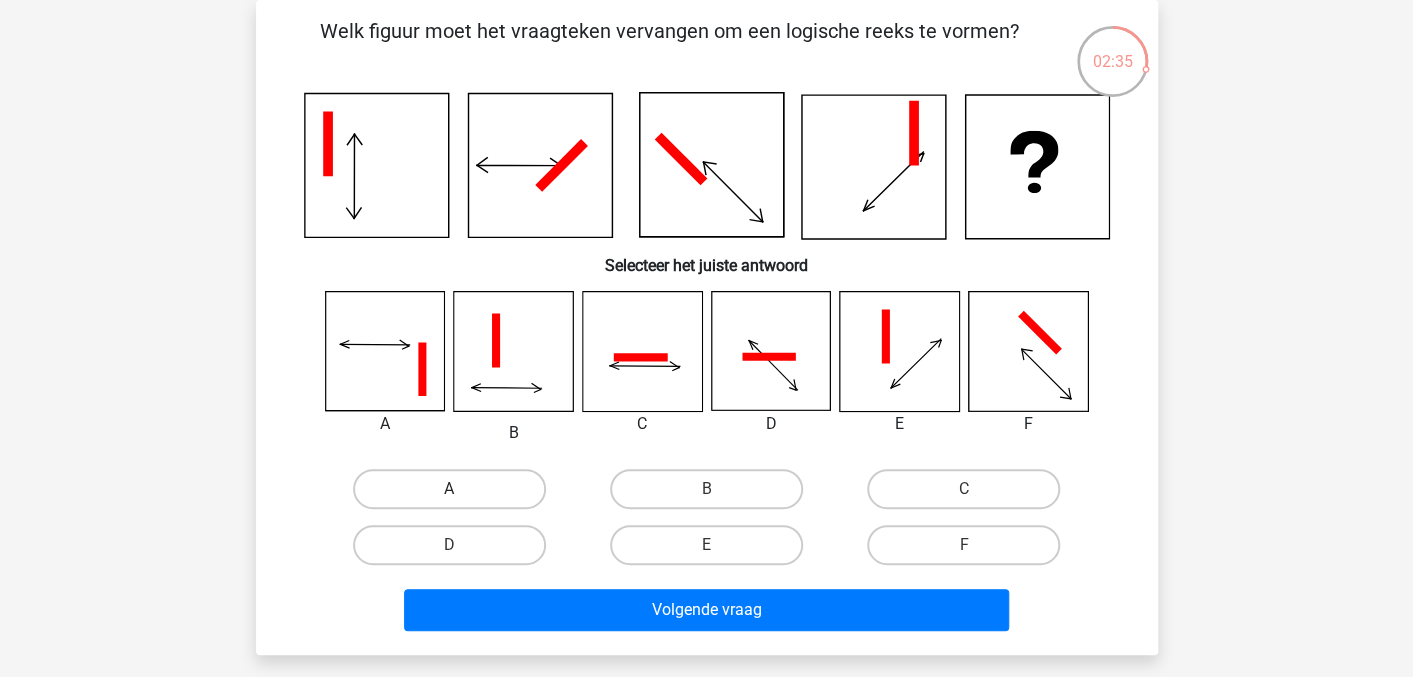 click on "A" at bounding box center [449, 489] 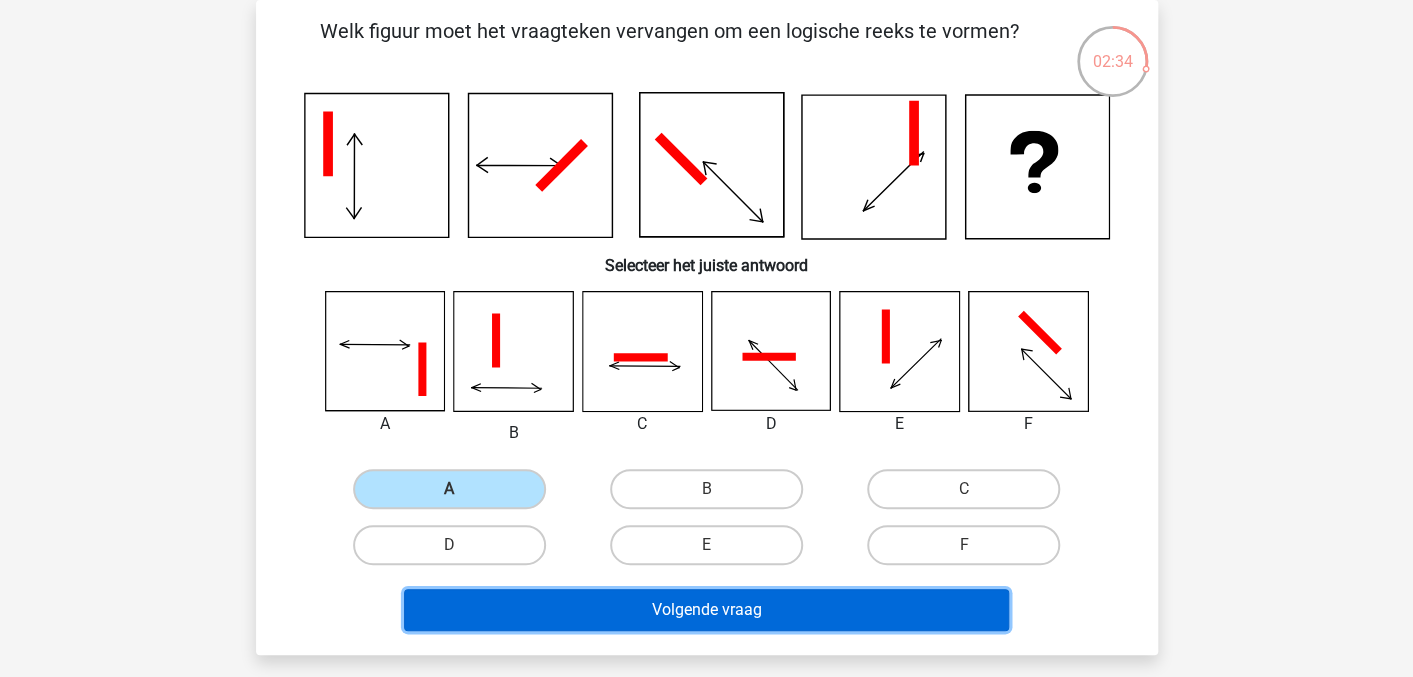 click on "Volgende vraag" at bounding box center (706, 610) 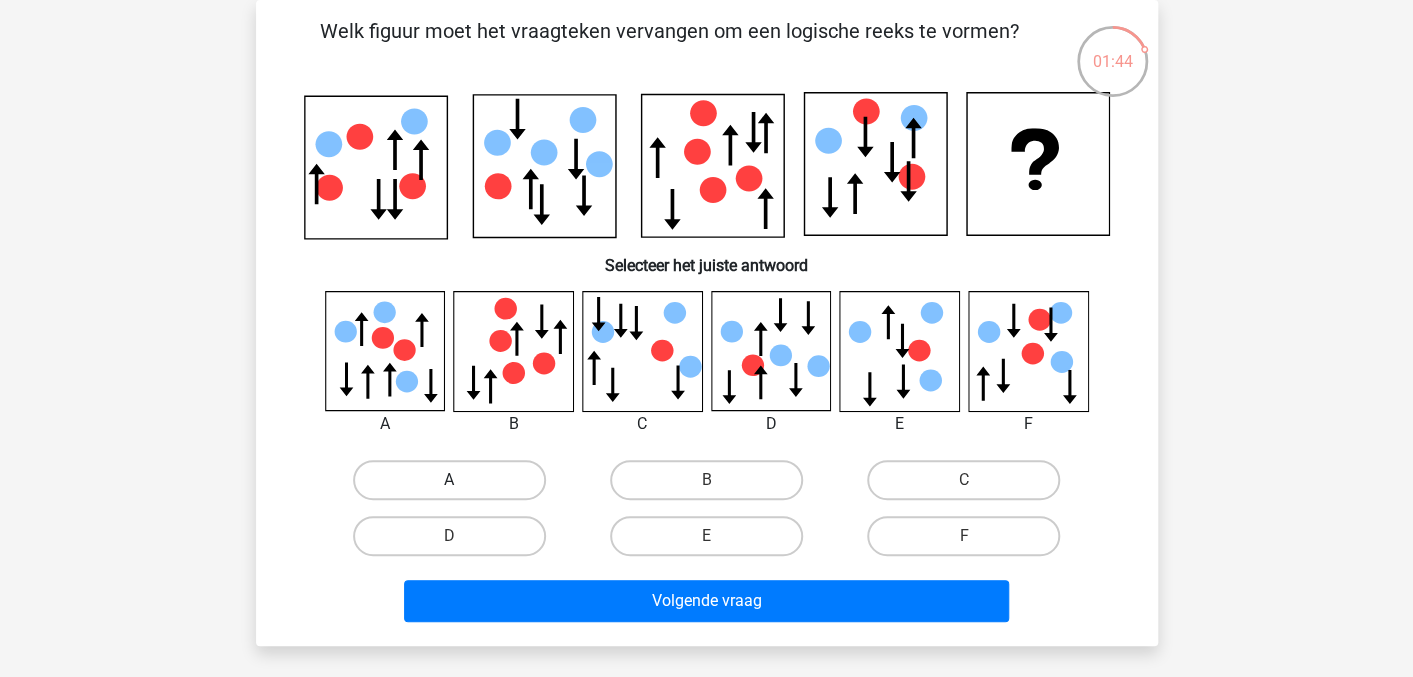 click on "A" at bounding box center [449, 480] 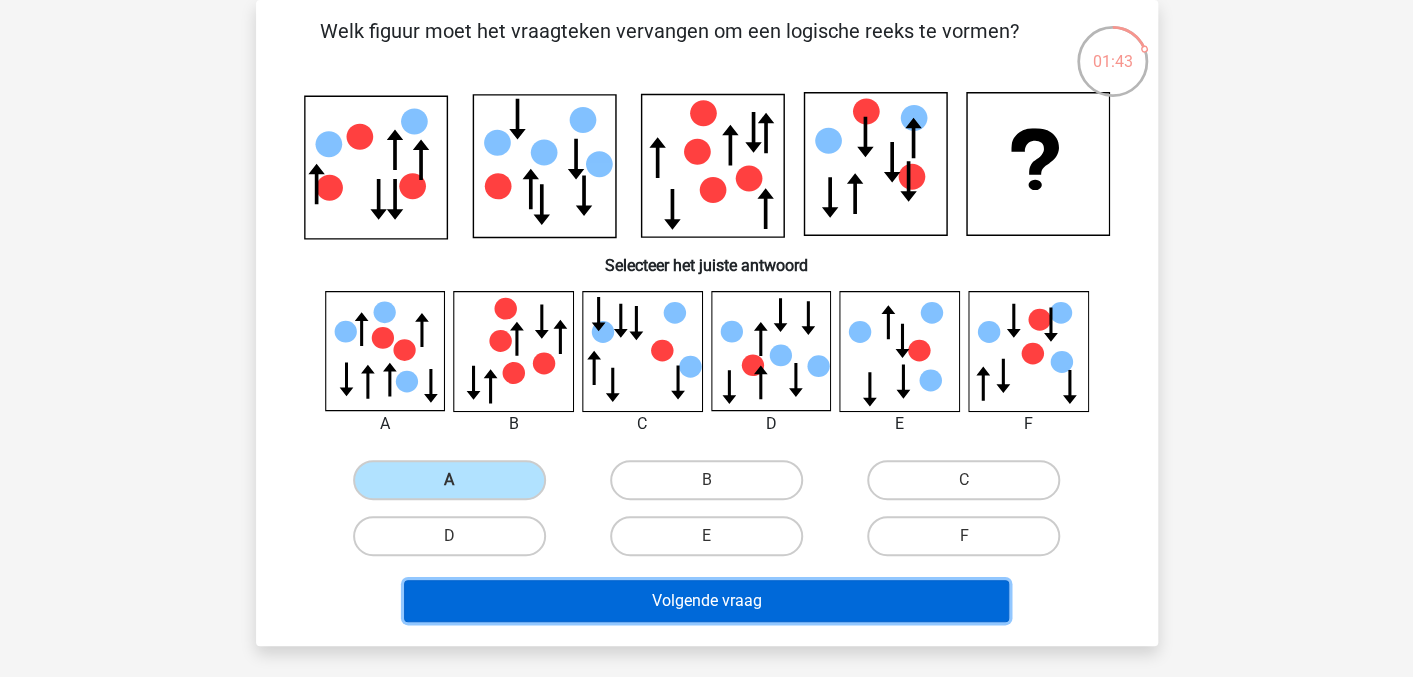 click on "Volgende vraag" at bounding box center (706, 601) 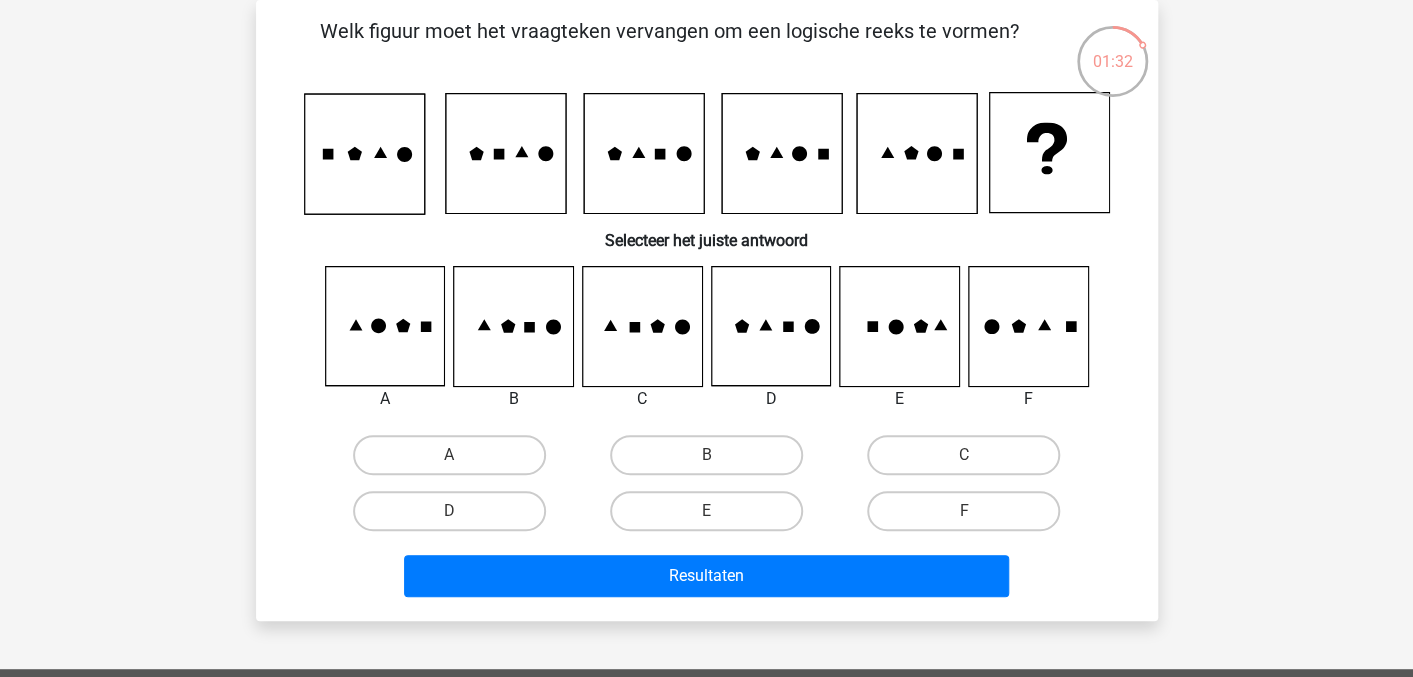 click 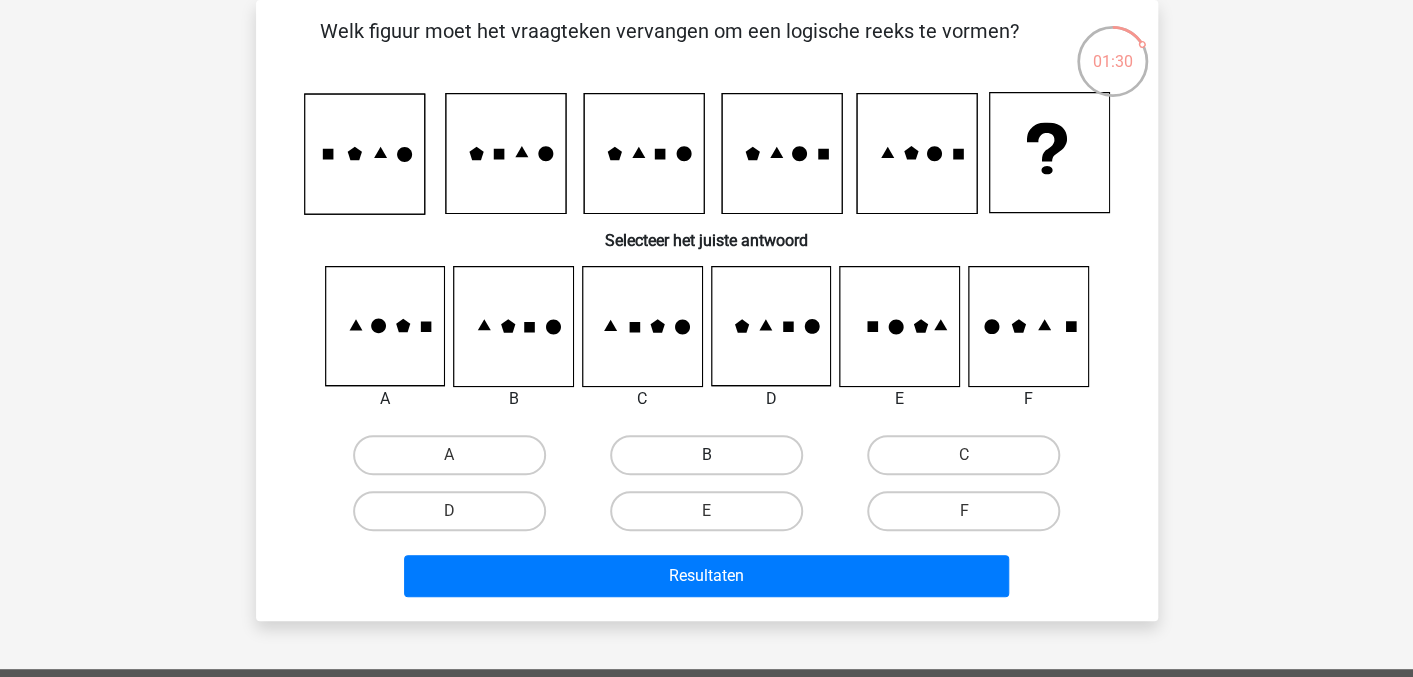click on "B" at bounding box center (706, 455) 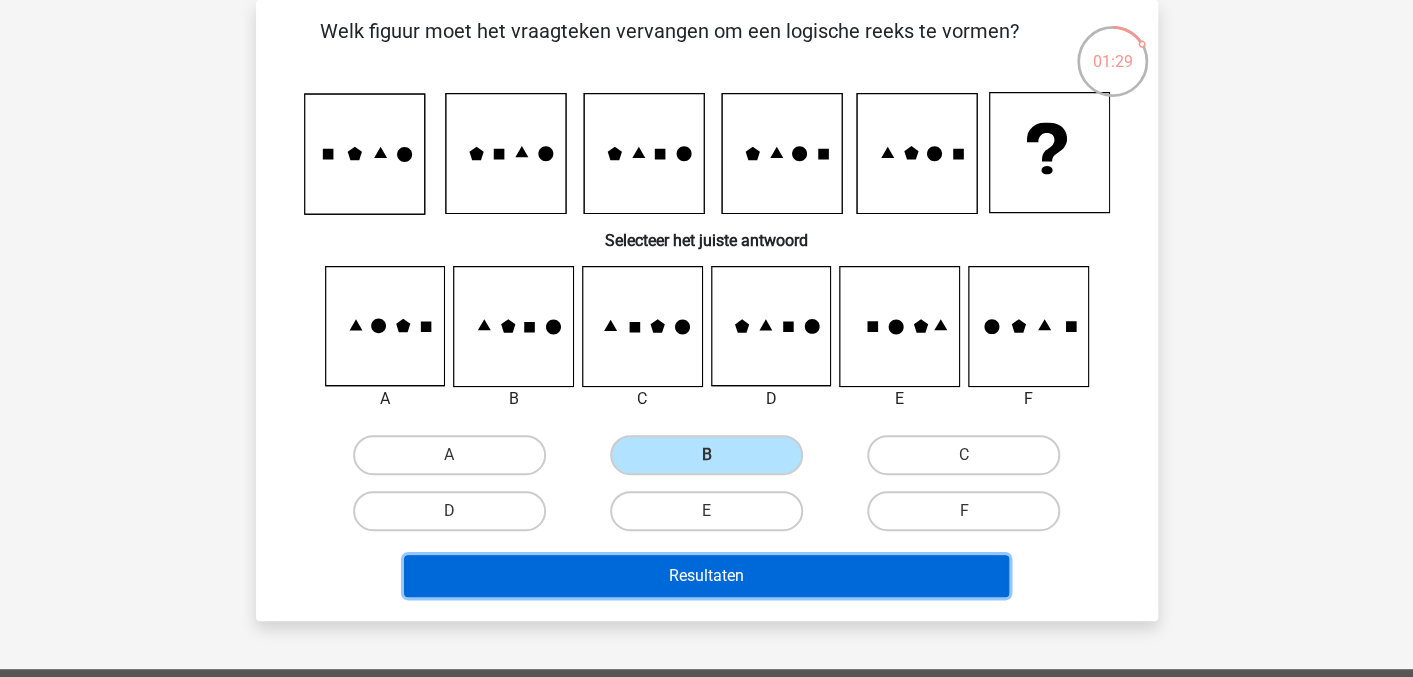 click on "Resultaten" at bounding box center (706, 576) 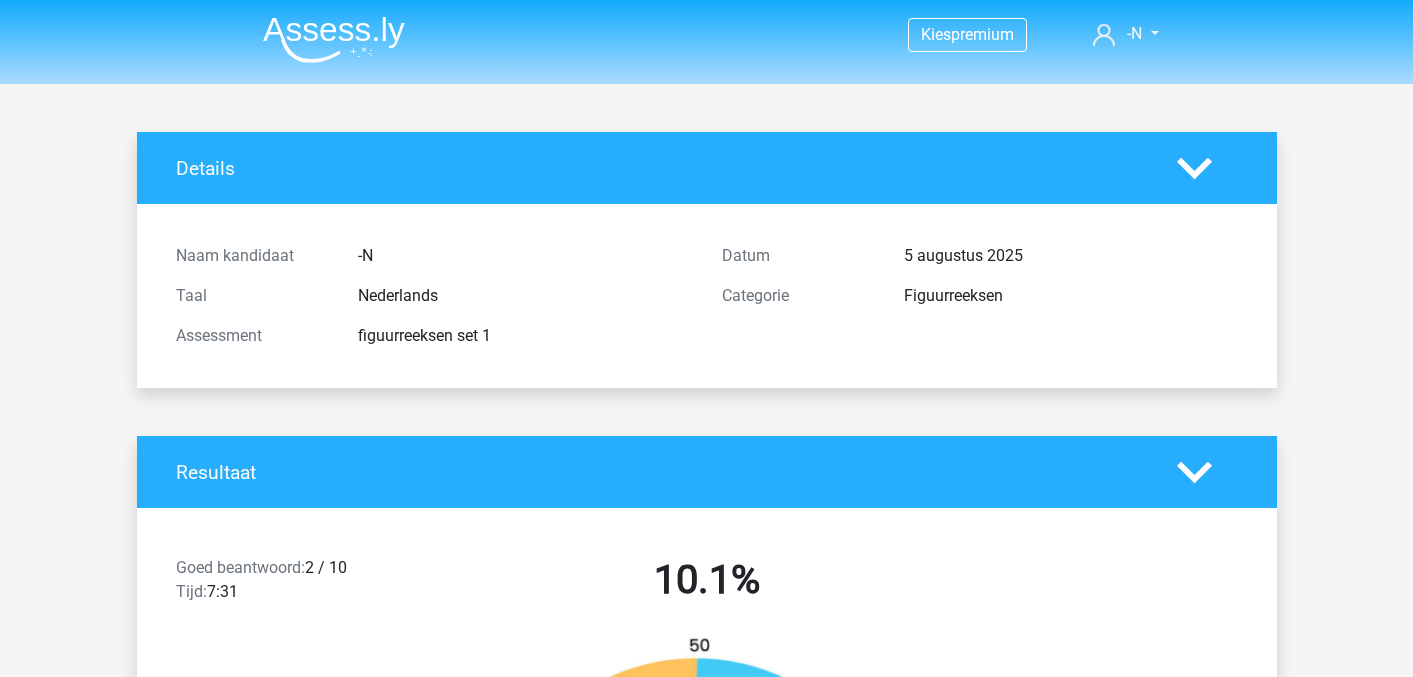 scroll, scrollTop: 0, scrollLeft: 0, axis: both 